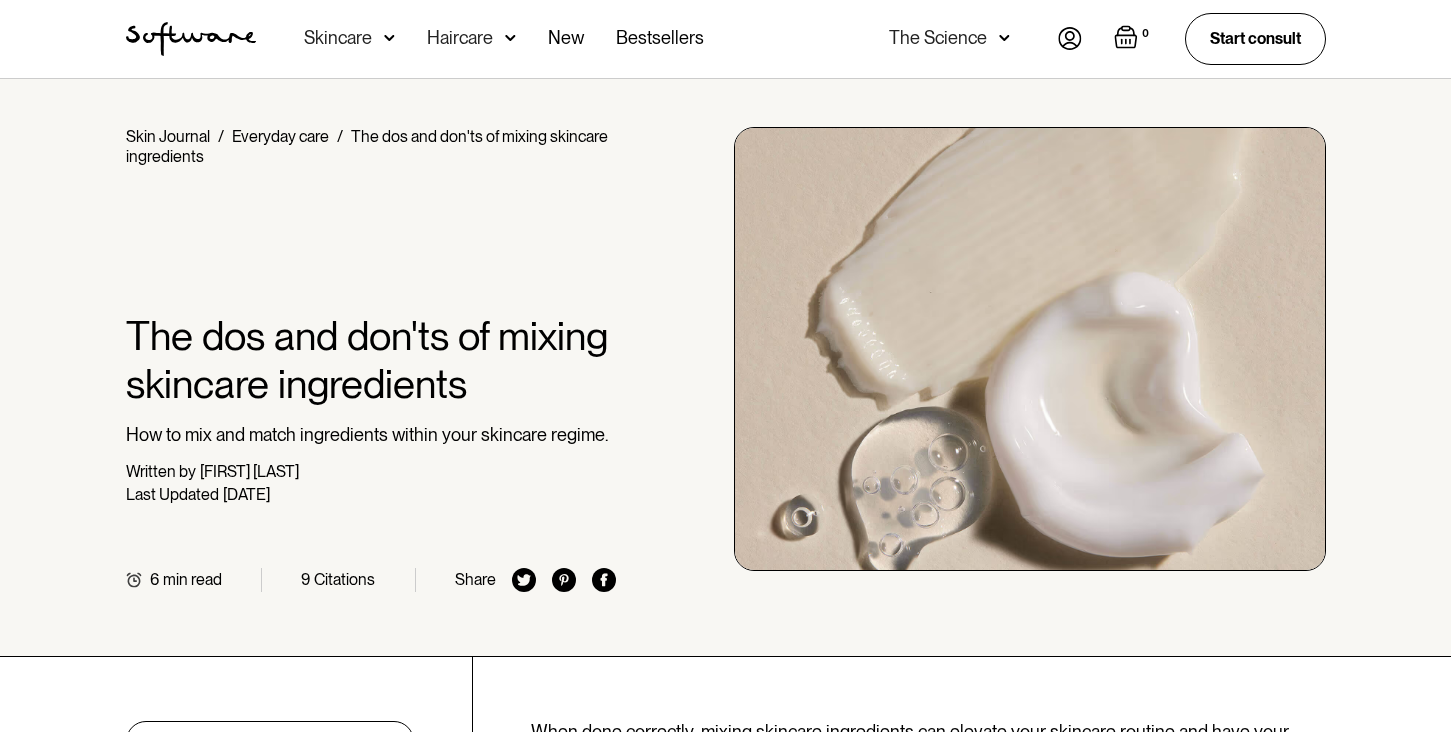 scroll, scrollTop: 351, scrollLeft: 0, axis: vertical 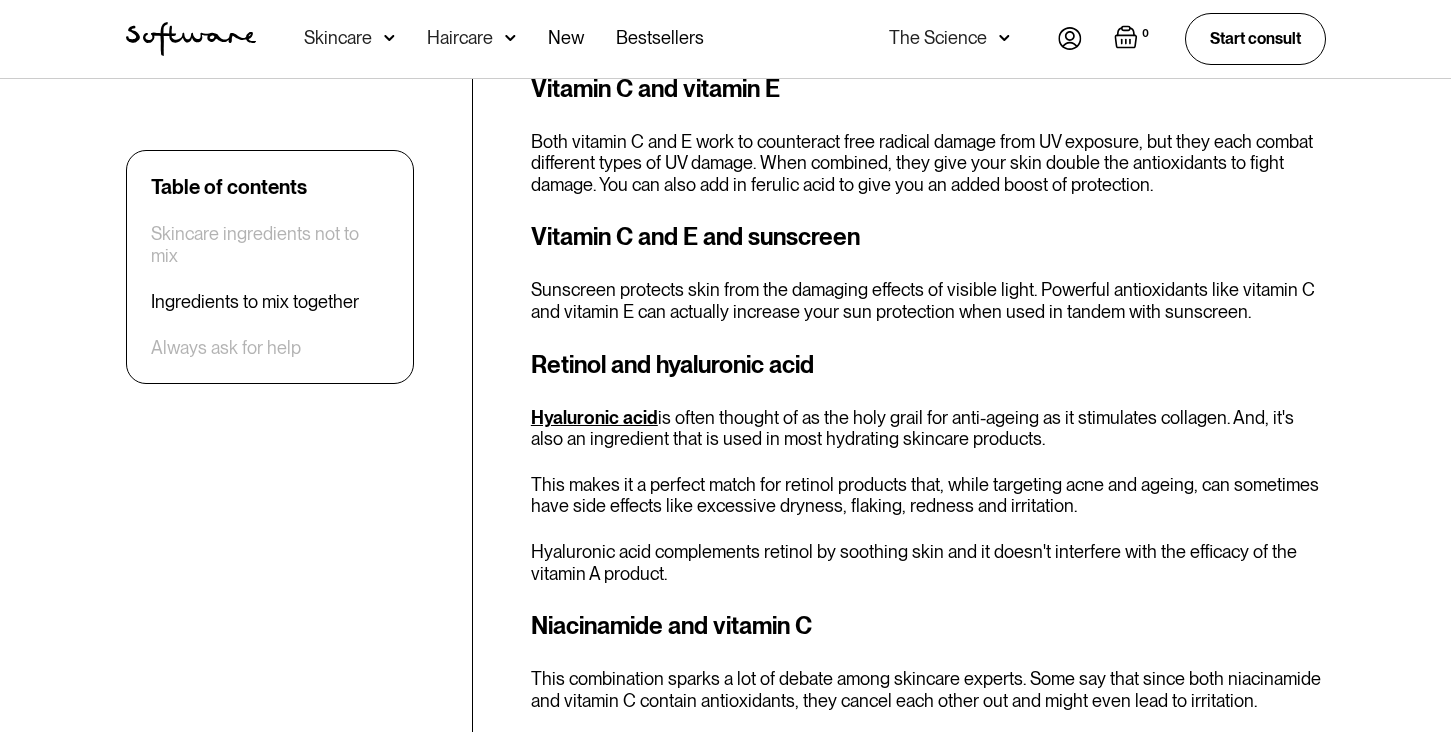 click on "Sunscreen protects skin from the damaging effects of visible light. Powerful antioxidants like vitamin C and vitamin E can actually increase your sun protection when used in tandem with sunscreen." at bounding box center [928, 300] 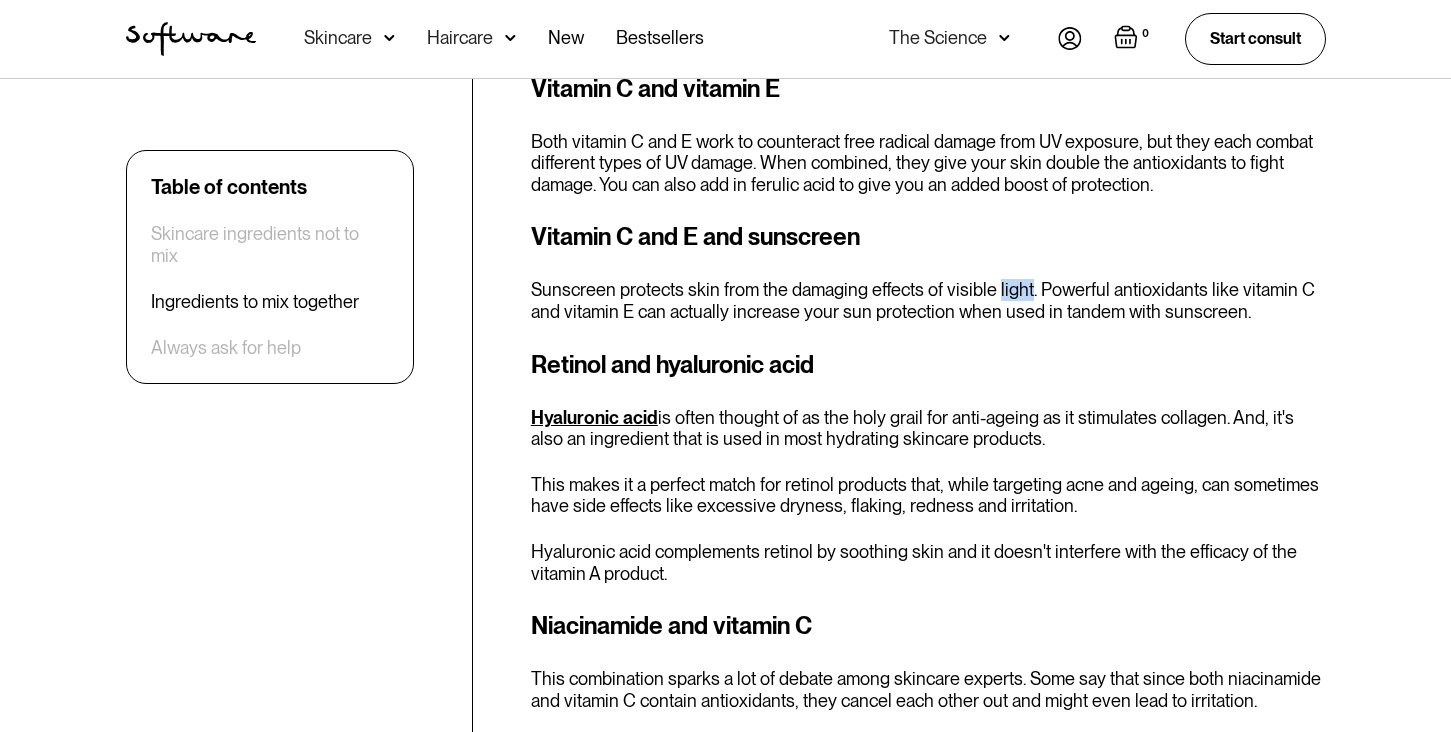click on "Sunscreen protects skin from the damaging effects of visible light. Powerful antioxidants like vitamin C and vitamin E can actually increase your sun protection when used in tandem with sunscreen." at bounding box center [928, 300] 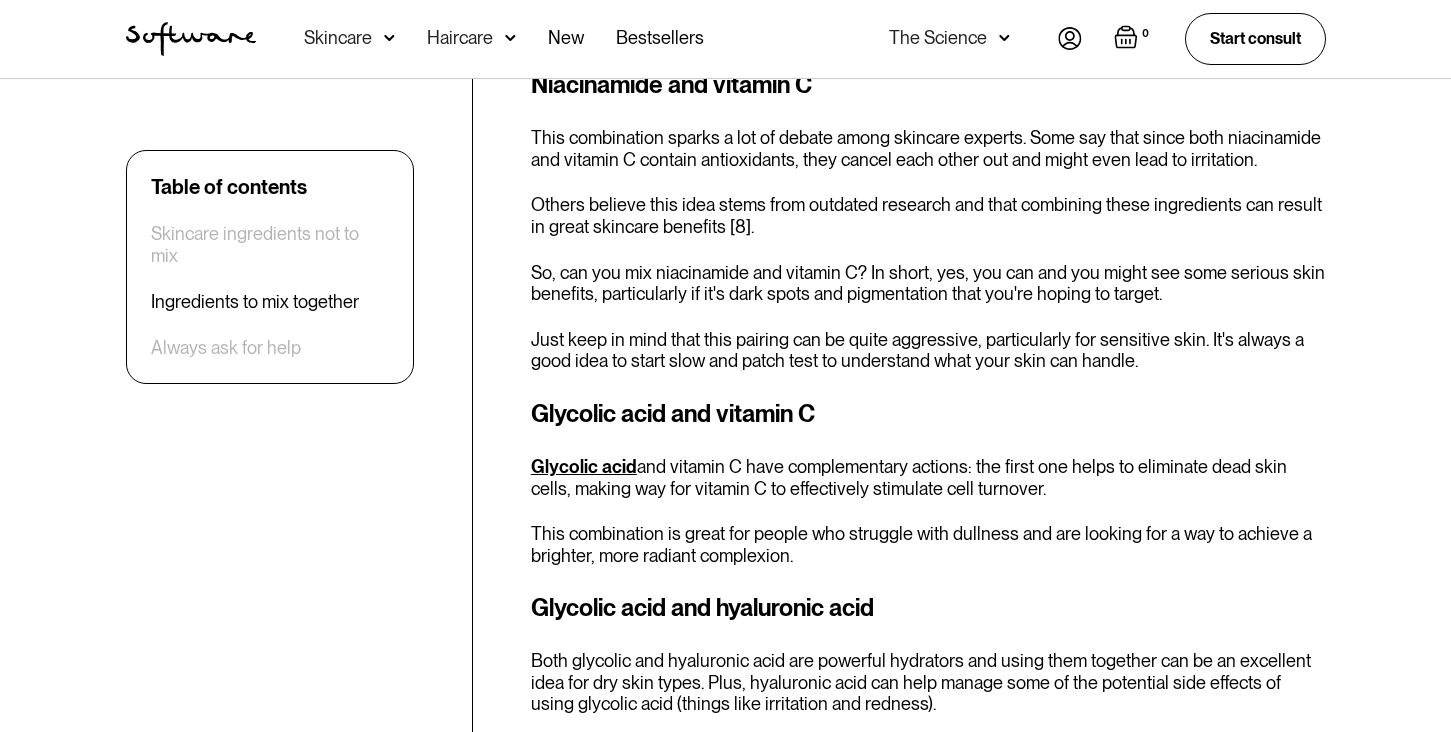 scroll, scrollTop: 3944, scrollLeft: 0, axis: vertical 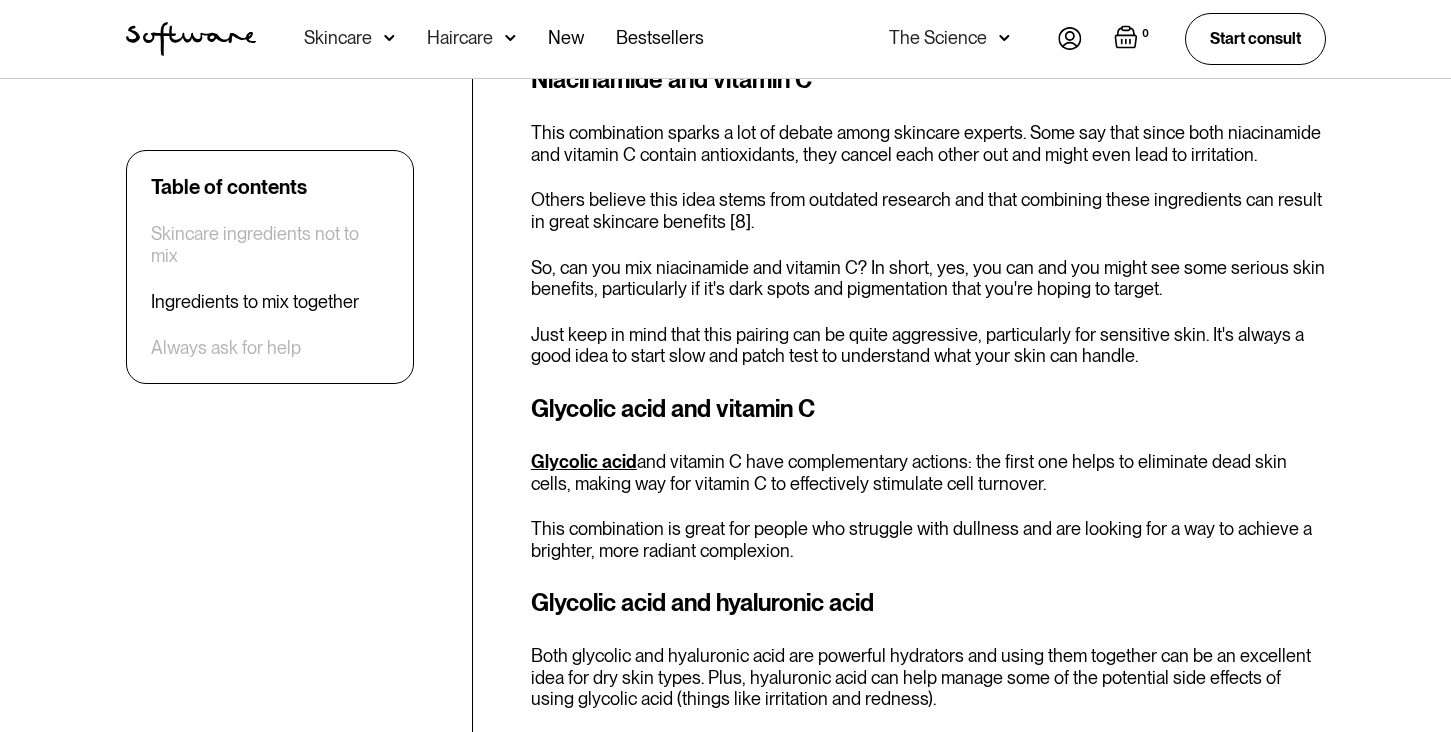 click on "Glycolic acid  and vitamin C have complementary actions: the first one helps to eliminate dead skin cells, making way for vitamin C to effectively stimulate cell turnover." at bounding box center [928, 472] 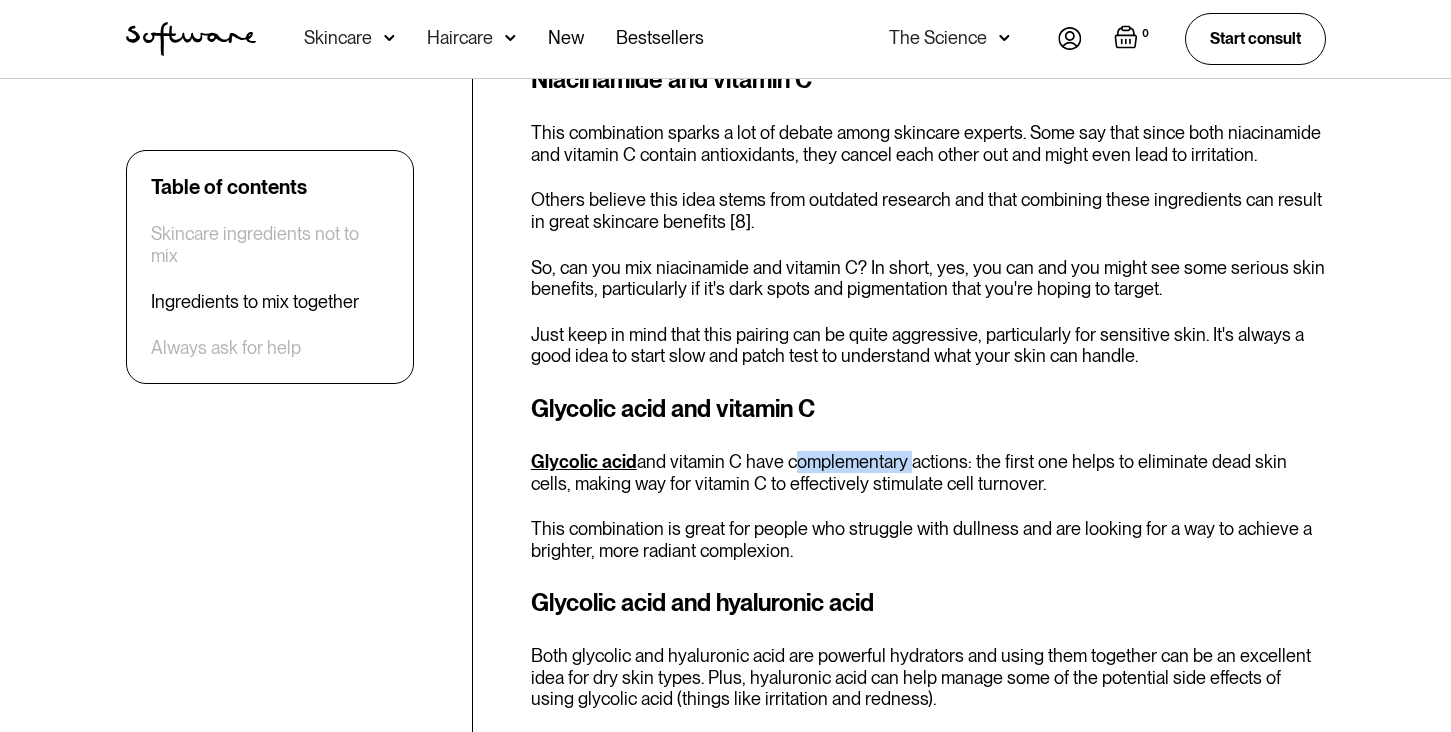 click on "Glycolic acid  and vitamin C have complementary actions: the first one helps to eliminate dead skin cells, making way for vitamin C to effectively stimulate cell turnover." at bounding box center (928, 472) 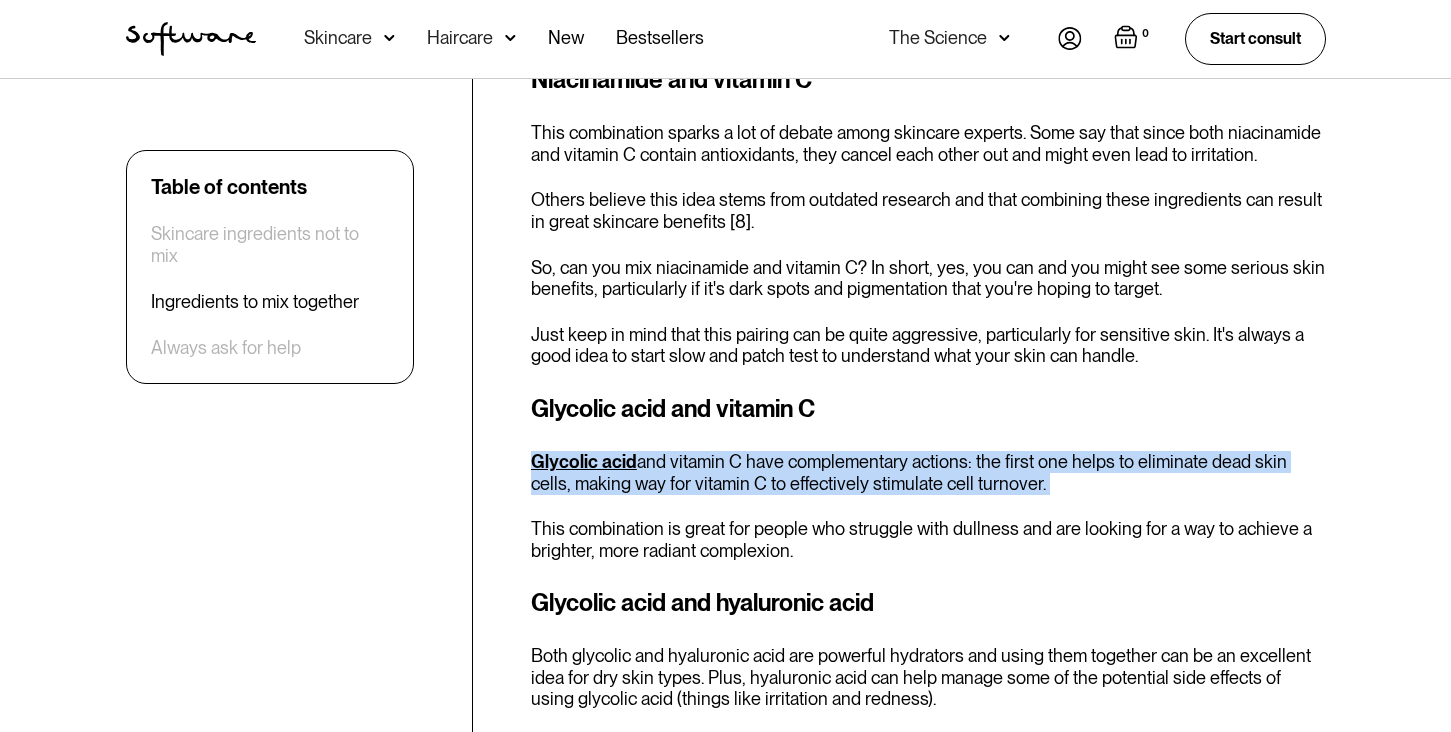 click on "Glycolic acid  and vitamin C have complementary actions: the first one helps to eliminate dead skin cells, making way for vitamin C to effectively stimulate cell turnover." at bounding box center (928, 472) 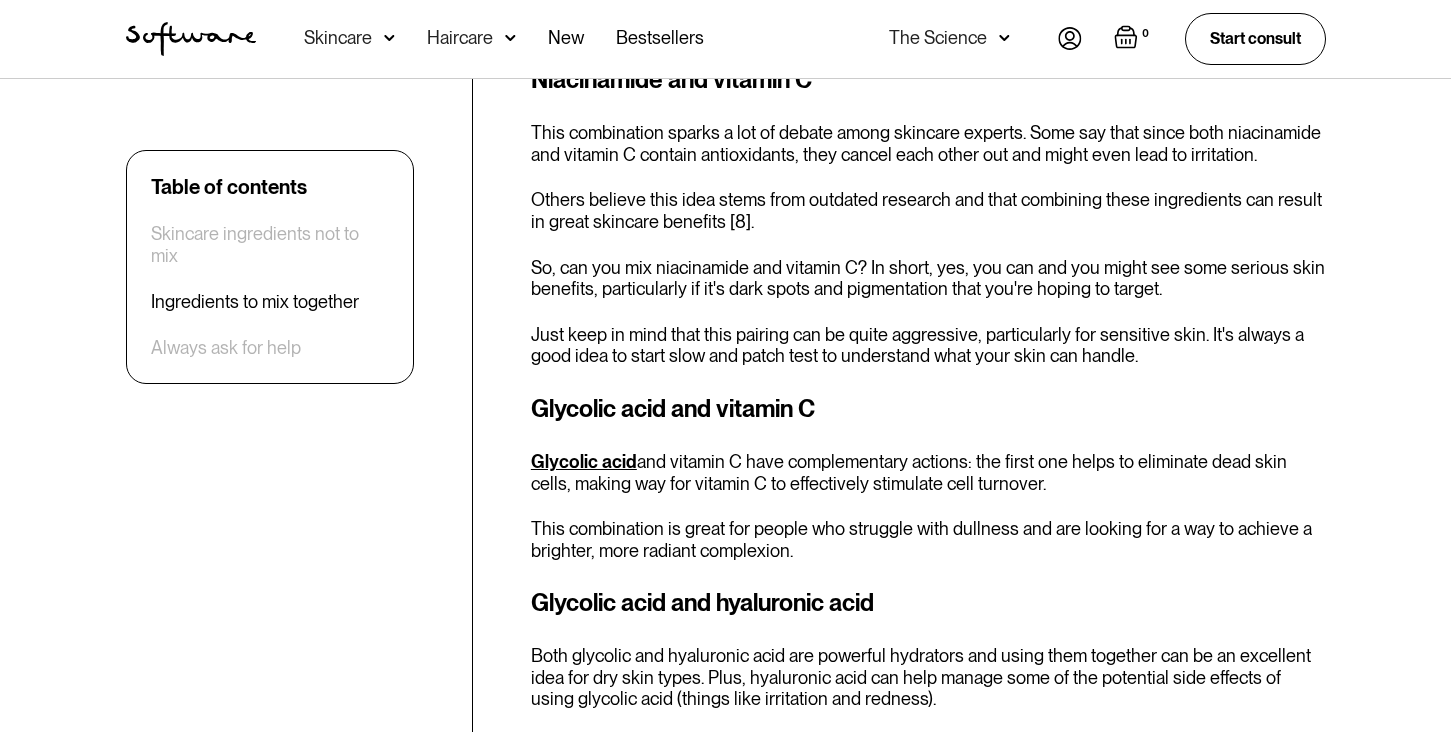 click on "Glycolic acid  and vitamin C have complementary actions: the first one helps to eliminate dead skin cells, making way for vitamin C to effectively stimulate cell turnover." at bounding box center (928, 472) 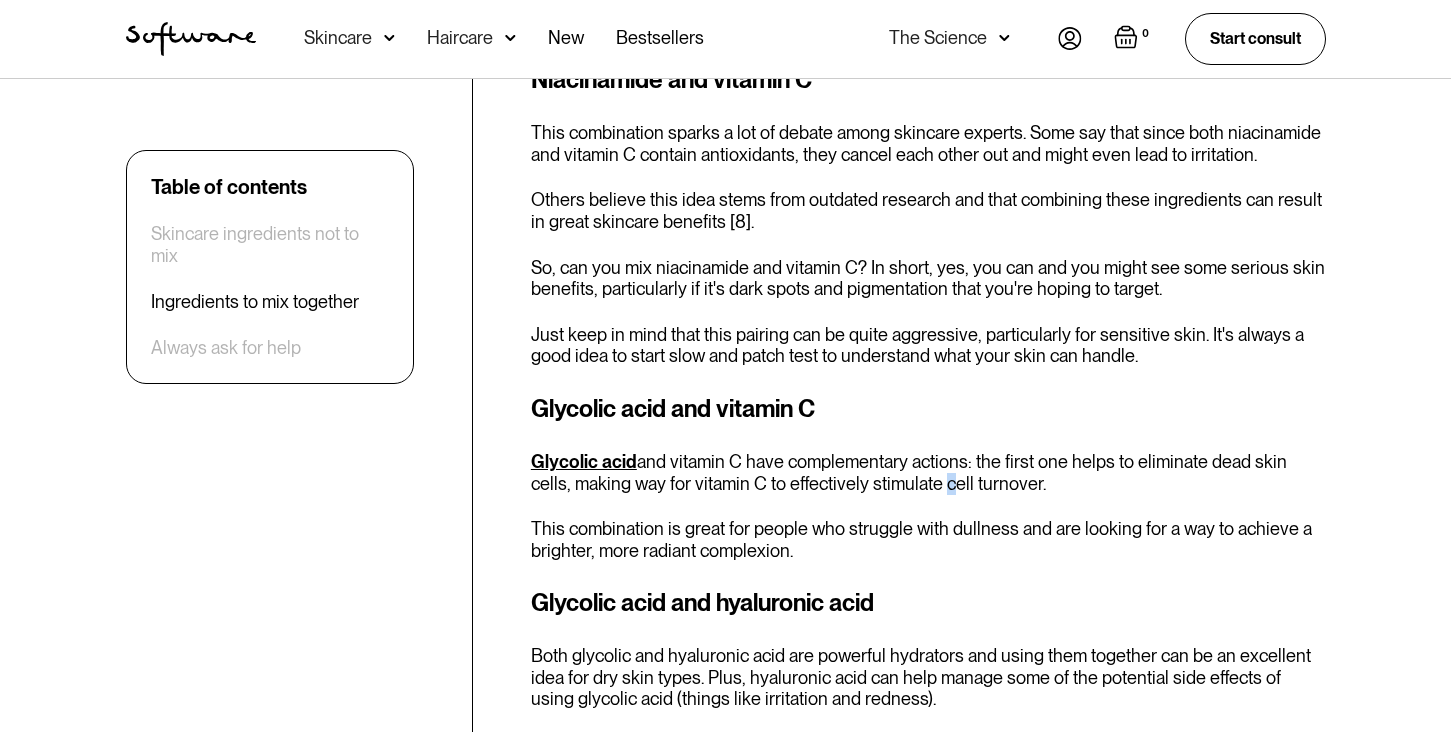 click on "Glycolic acid  and vitamin C have complementary actions: the first one helps to eliminate dead skin cells, making way for vitamin C to effectively stimulate cell turnover." at bounding box center (928, 472) 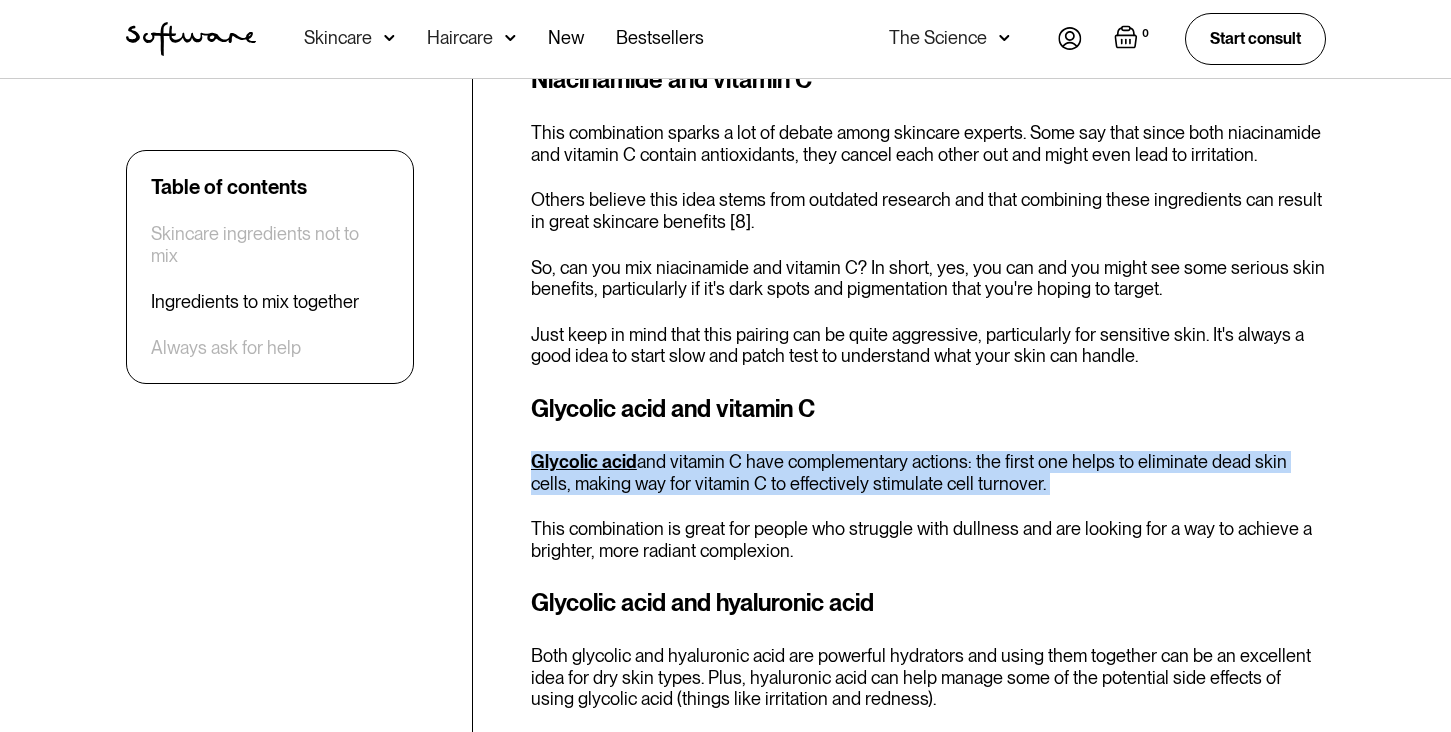 click on "This combination is great for people who struggle with dullness and are looking for a way to achieve a brighter, more radiant complexion." at bounding box center [928, 539] 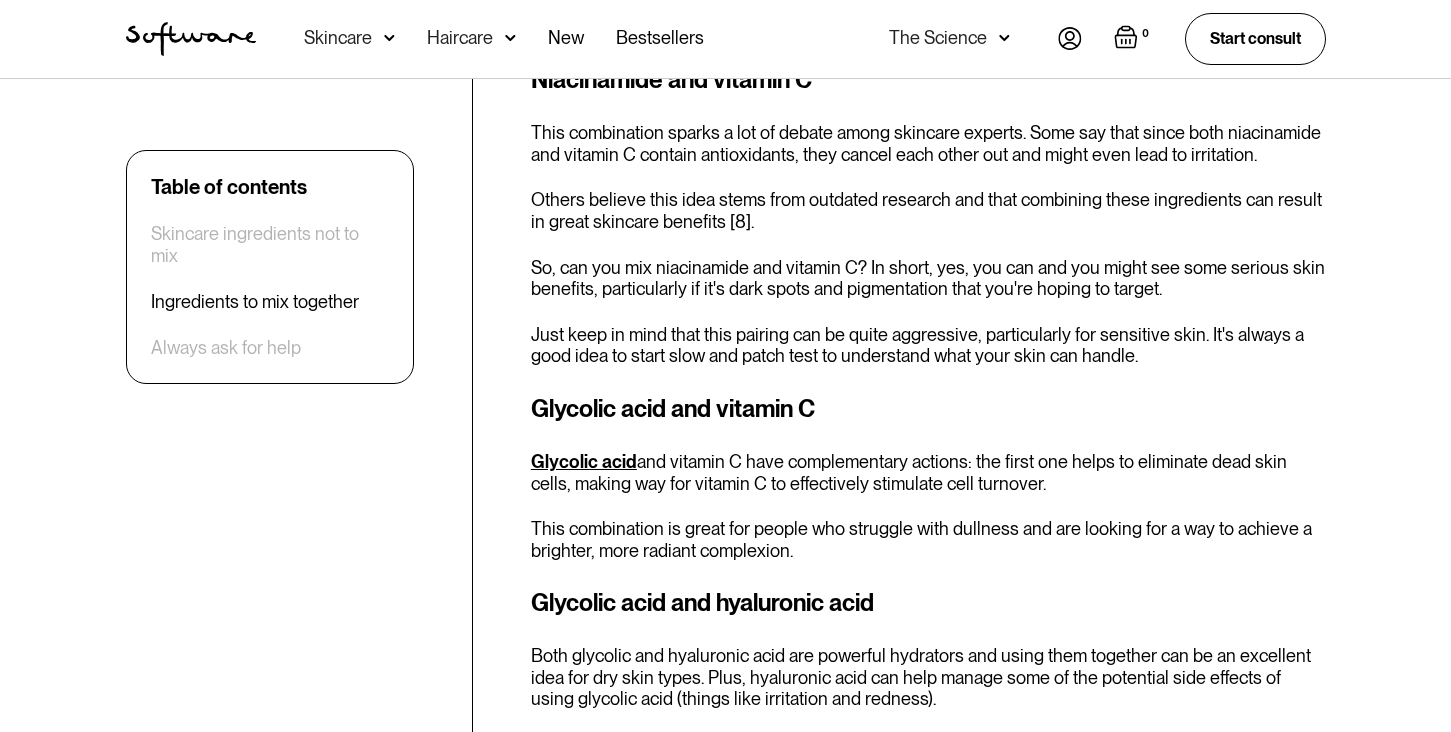 click on "This combination is great for people who struggle with dullness and are looking for a way to achieve a brighter, more radiant complexion." at bounding box center [928, 539] 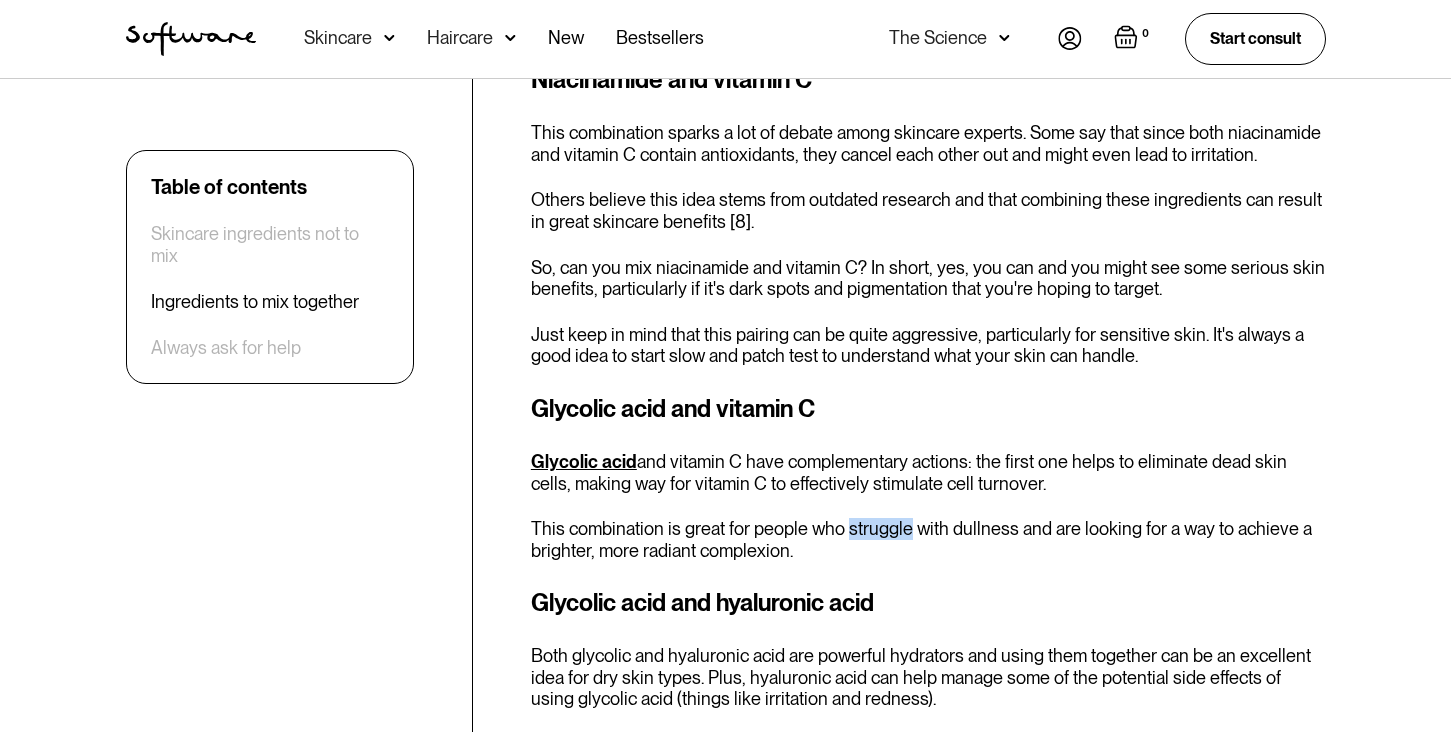 click on "This combination is great for people who struggle with dullness and are looking for a way to achieve a brighter, more radiant complexion." at bounding box center [928, 539] 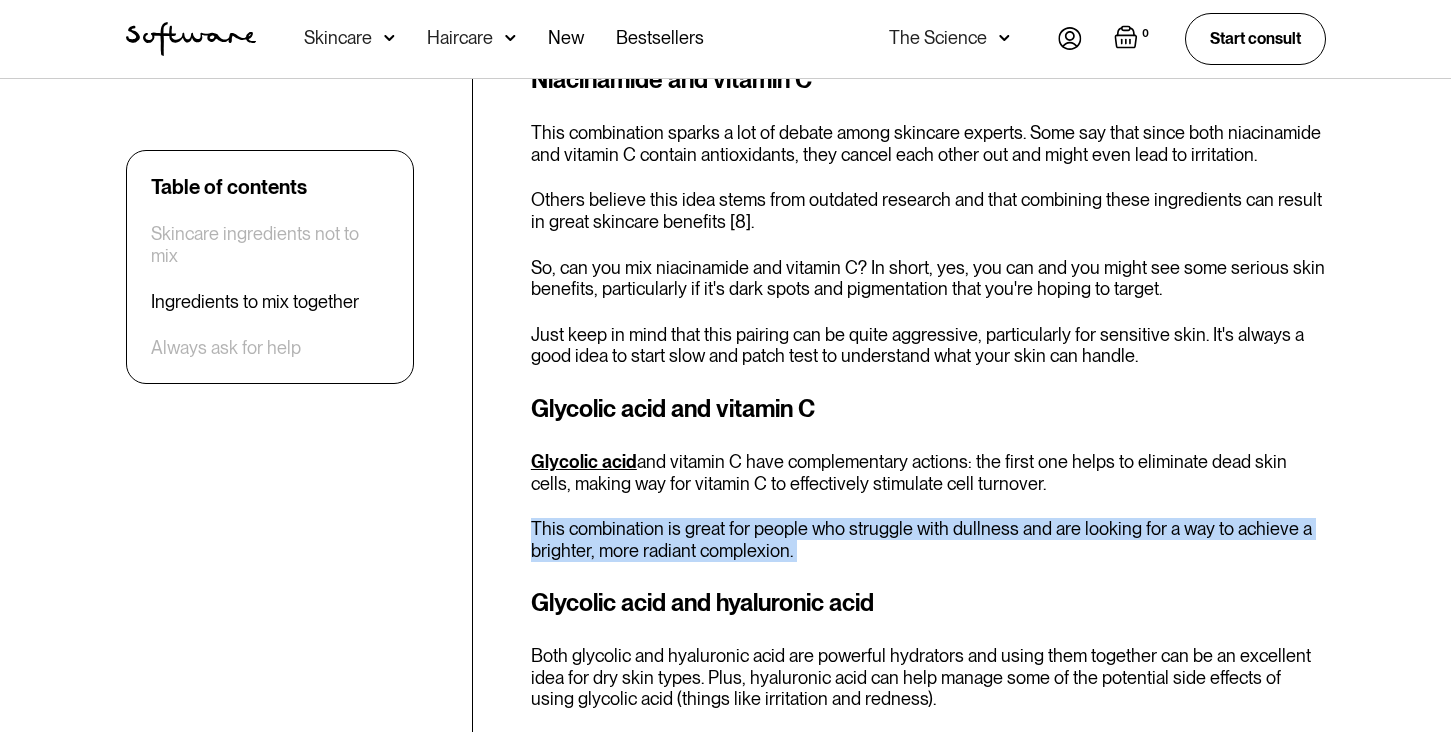click on "Glycolic acid  and vitamin C have complementary actions: the first one helps to eliminate dead skin cells, making way for vitamin C to effectively stimulate cell turnover." at bounding box center (928, 472) 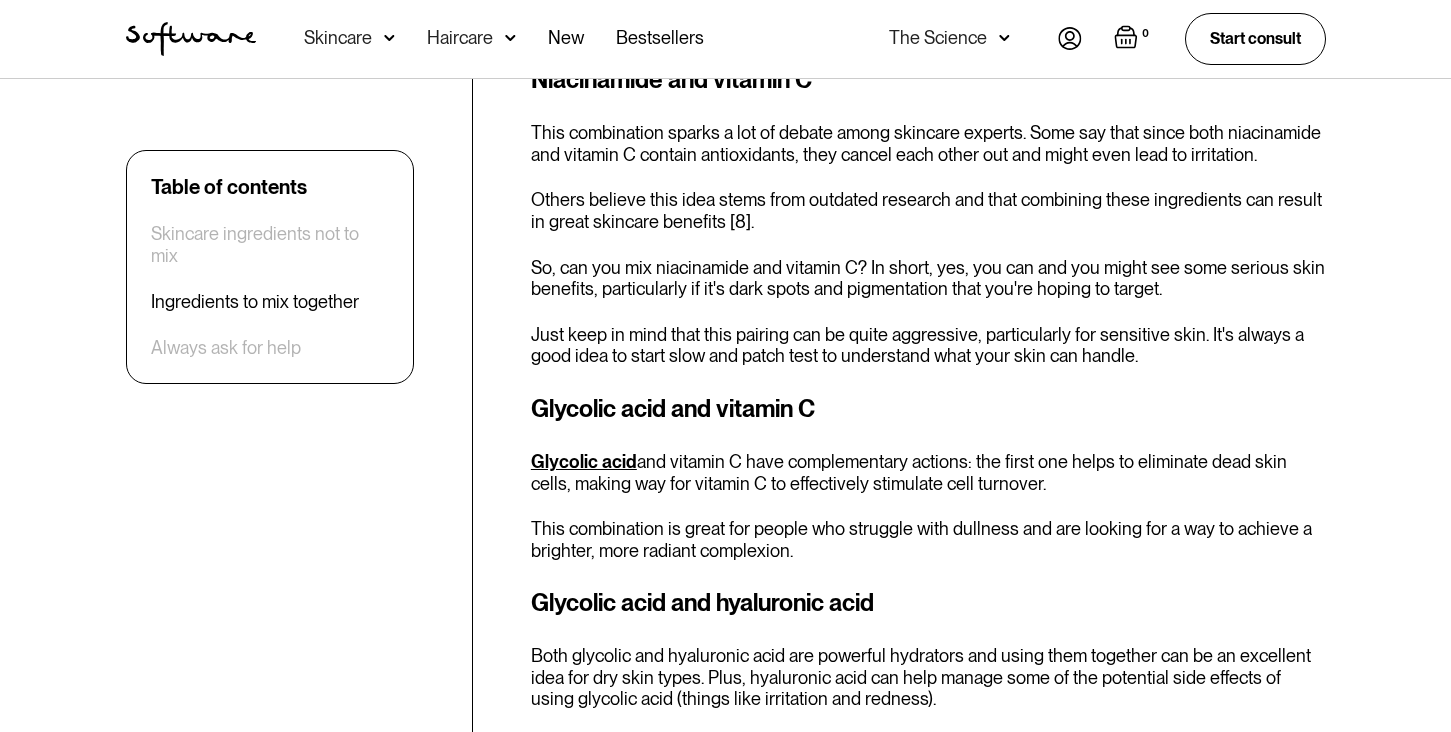 click on "Glycolic acid  and vitamin C have complementary actions: the first one helps to eliminate dead skin cells, making way for vitamin C to effectively stimulate cell turnover." at bounding box center (928, 472) 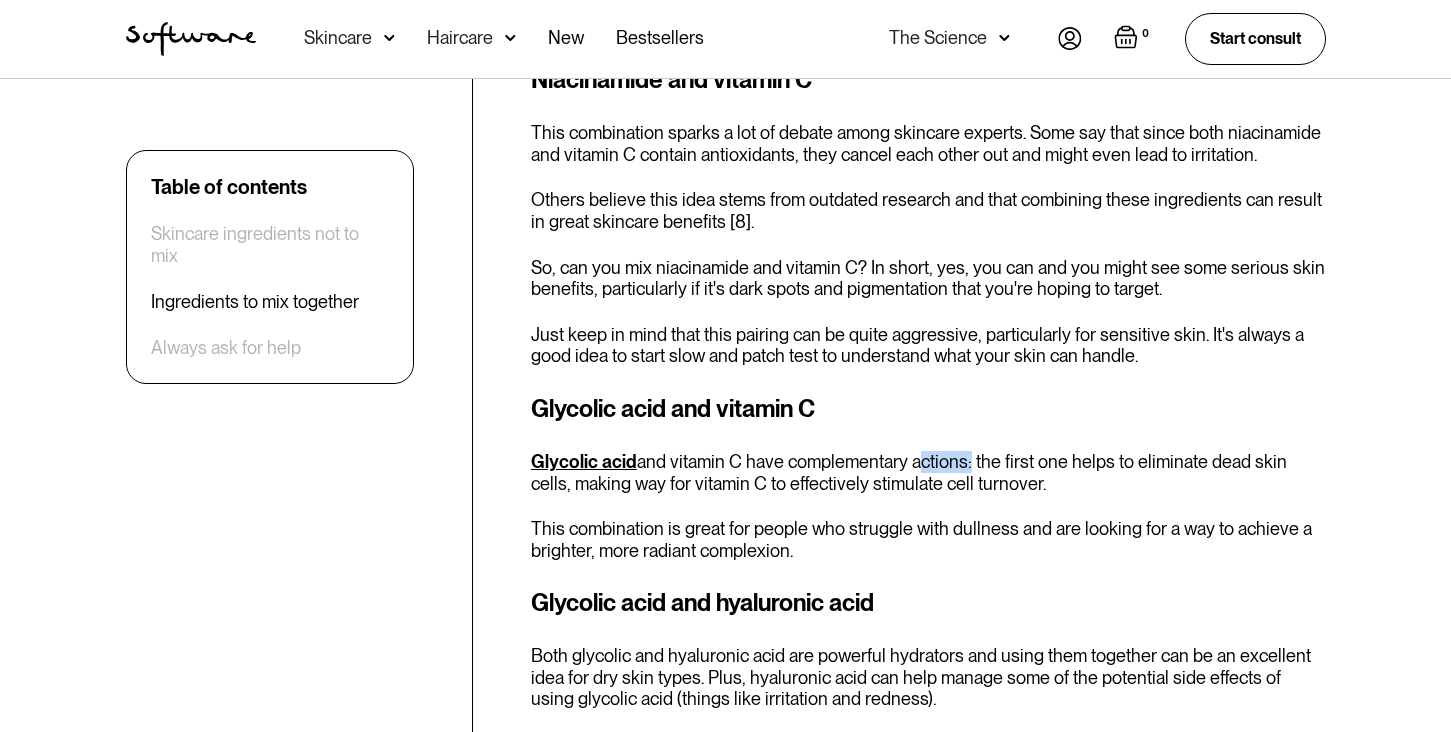 click on "Glycolic acid  and vitamin C have complementary actions: the first one helps to eliminate dead skin cells, making way for vitamin C to effectively stimulate cell turnover." at bounding box center [928, 472] 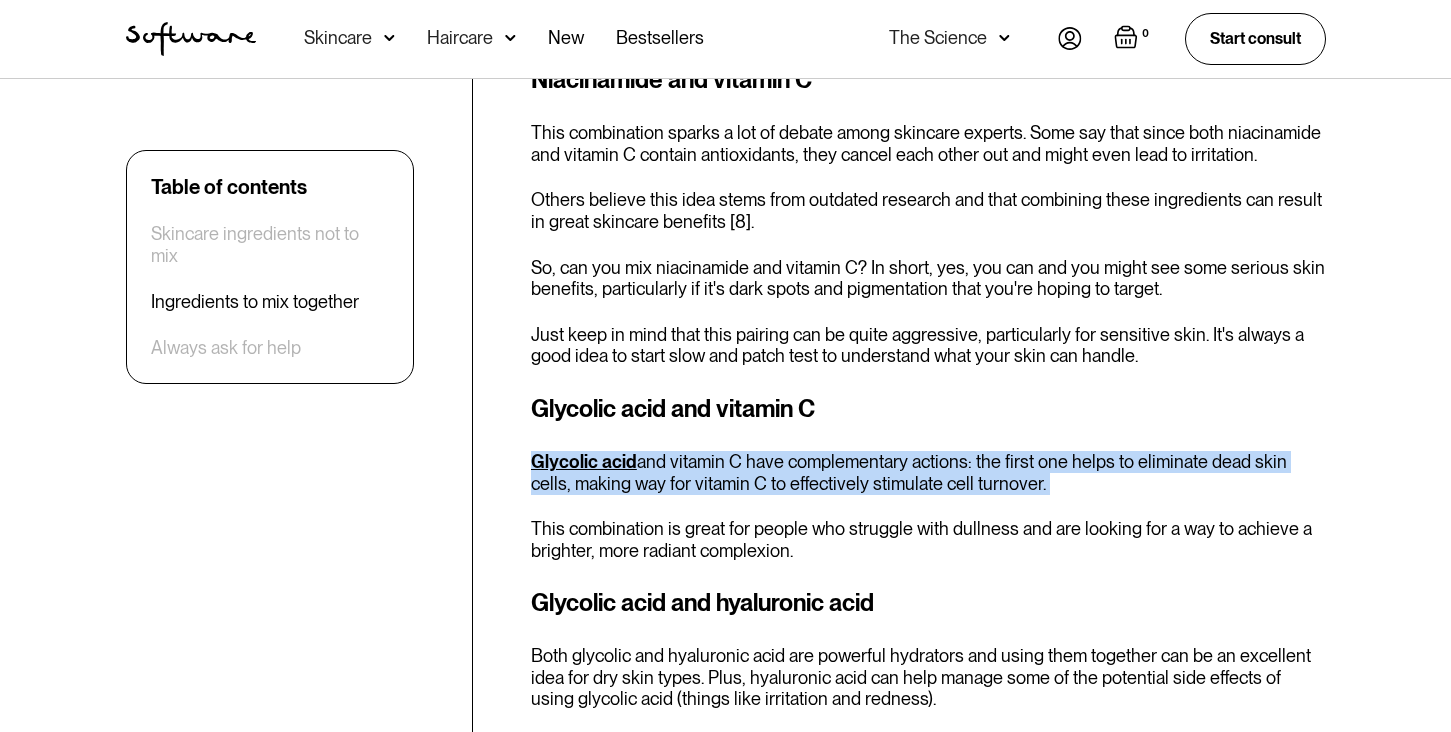 click on "Glycolic acid  and vitamin C have complementary actions: the first one helps to eliminate dead skin cells, making way for vitamin C to effectively stimulate cell turnover." at bounding box center [928, 472] 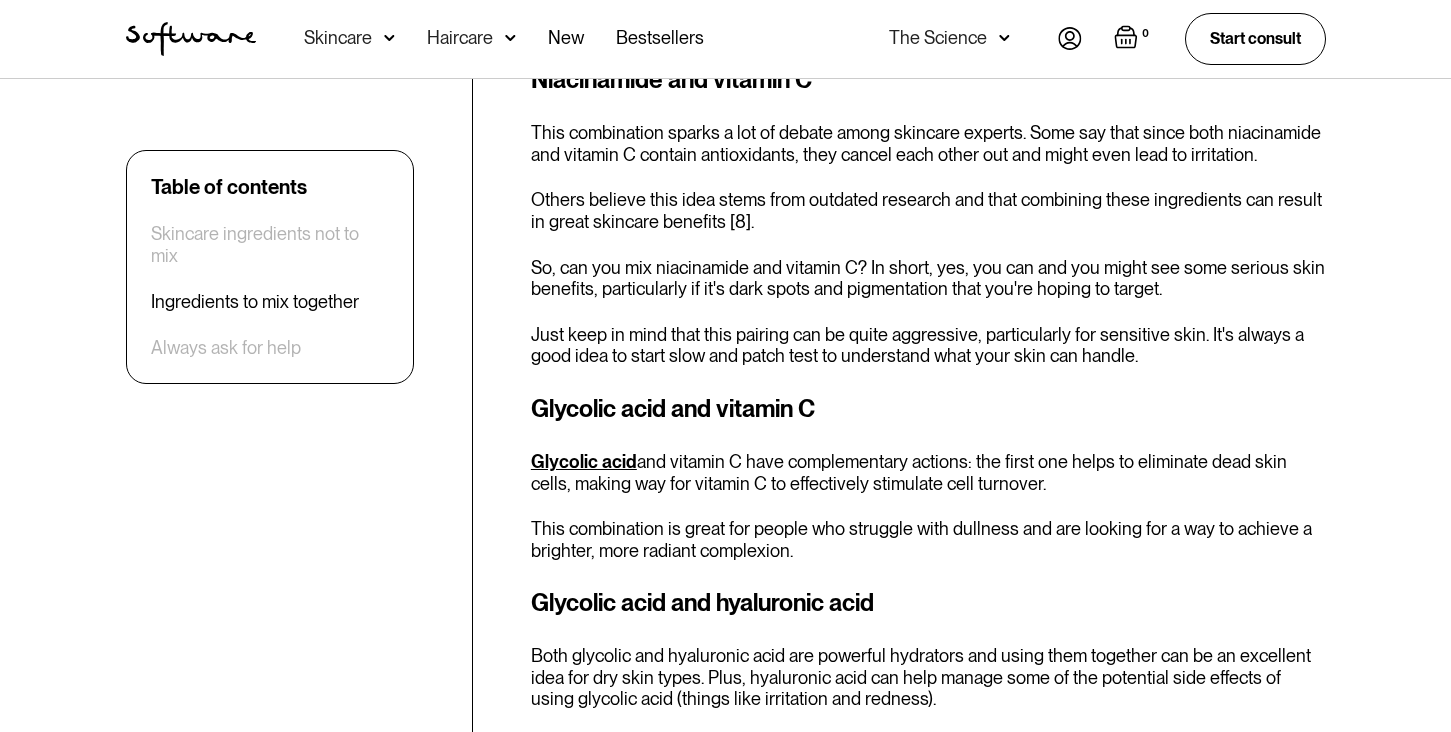 click on "Glycolic acid  and vitamin C have complementary actions: the first one helps to eliminate dead skin cells, making way for vitamin C to effectively stimulate cell turnover." at bounding box center (928, 472) 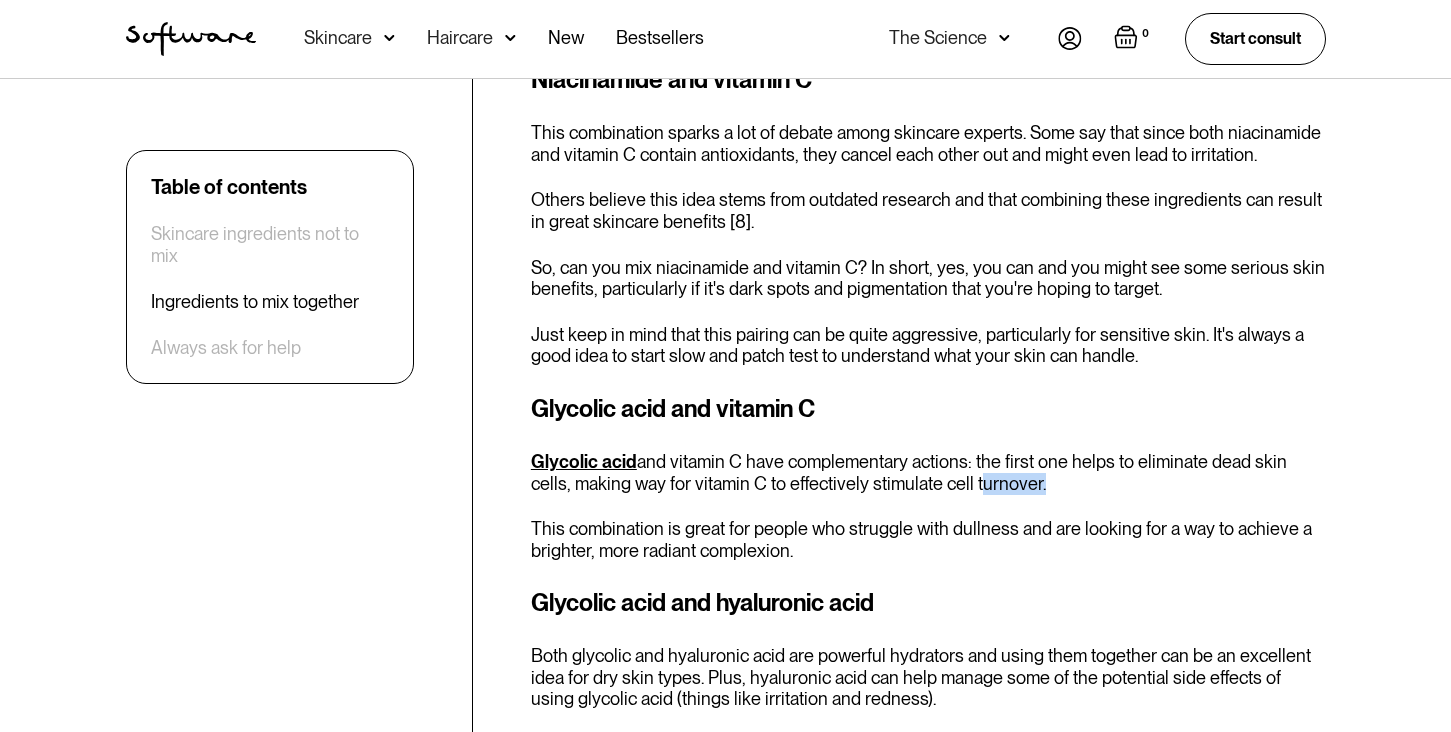 click on "Glycolic acid  and vitamin C have complementary actions: the first one helps to eliminate dead skin cells, making way for vitamin C to effectively stimulate cell turnover." at bounding box center (928, 472) 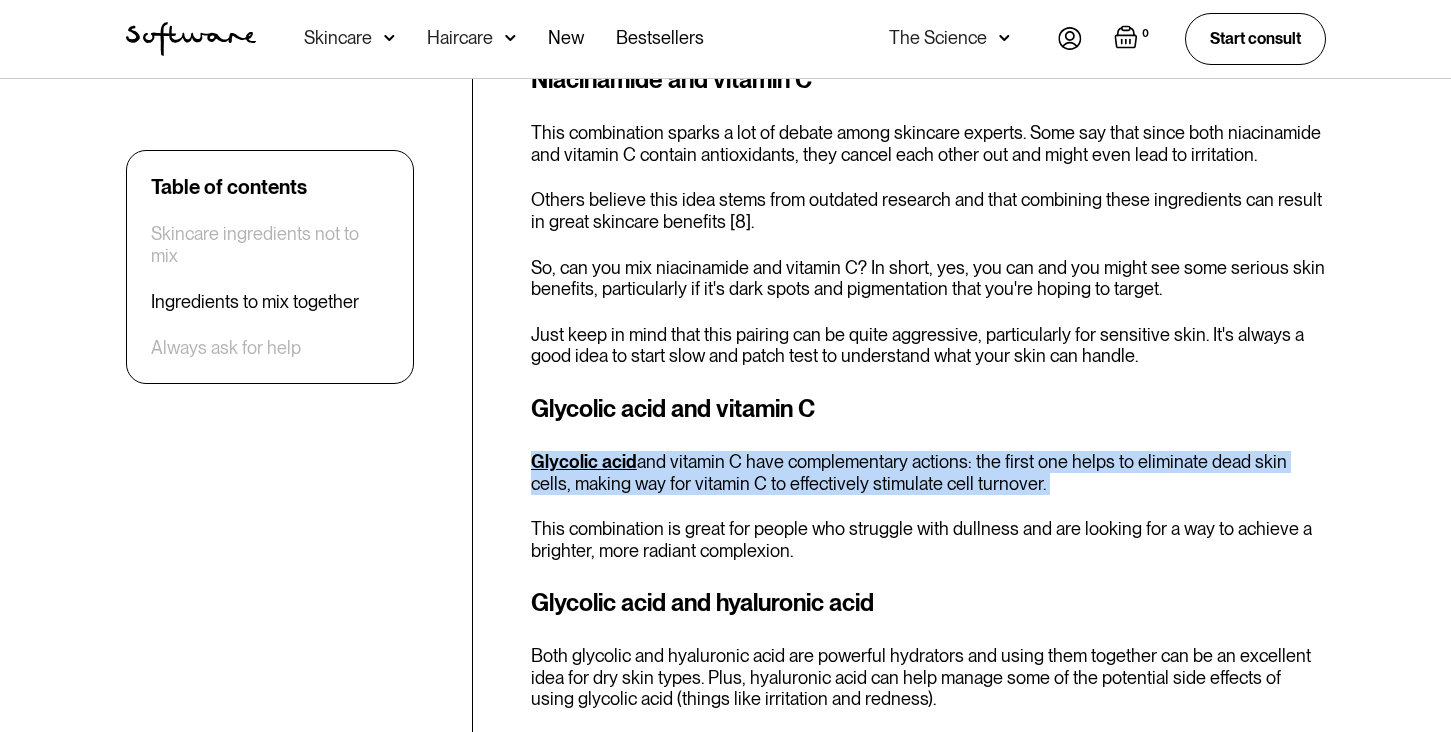 click on "Glycolic acid and vitamin C Glycolic acid  and vitamin C have complementary actions: the first one helps to eliminate dead skin cells, making way for vitamin C to effectively stimulate cell turnover. This combination is great for people who struggle with dullness and are looking for a way to achieve a brighter, more radiant complexion." at bounding box center [928, 476] 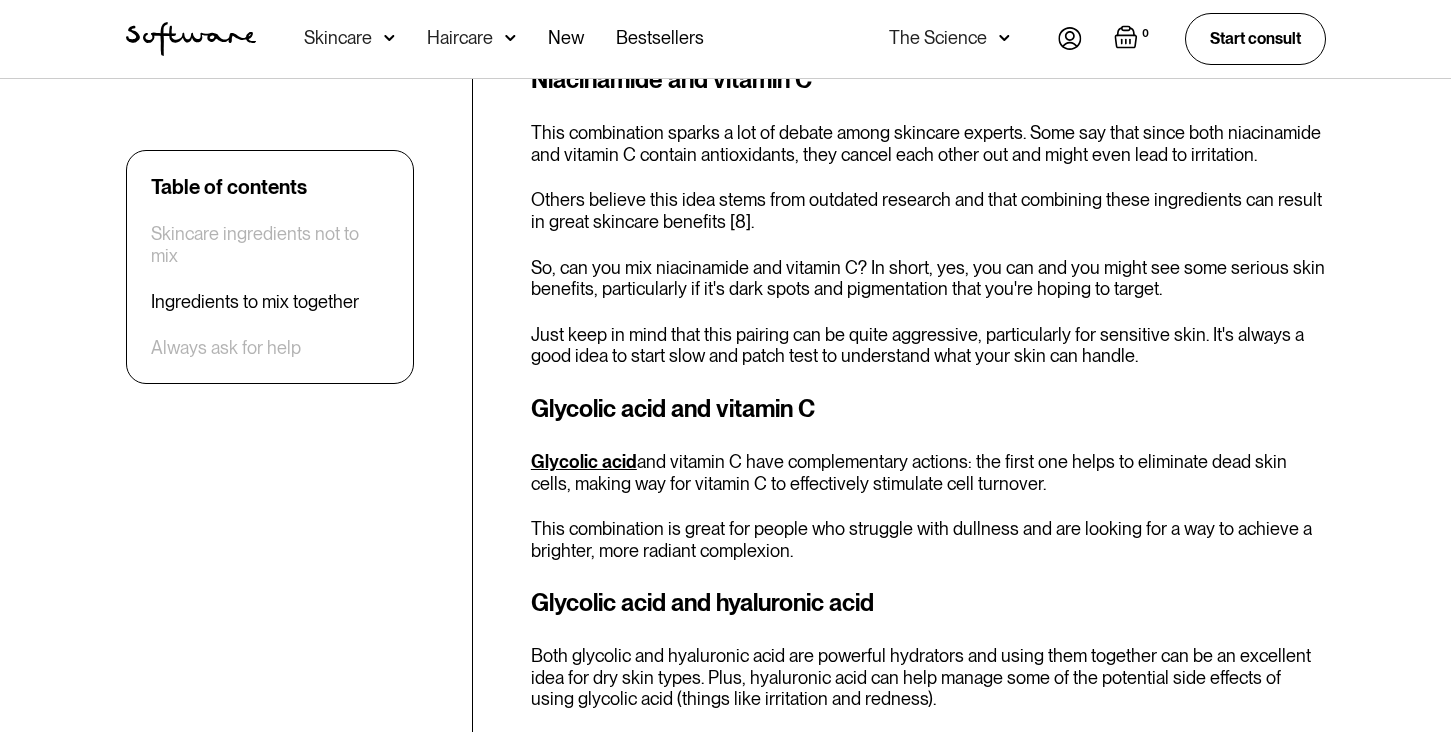 click on "Glycolic acid and vitamin C Glycolic acid  and vitamin C have complementary actions: the first one helps to eliminate dead skin cells, making way for vitamin C to effectively stimulate cell turnover. This combination is great for people who struggle with dullness and are looking for a way to achieve a brighter, more radiant complexion." at bounding box center [928, 476] 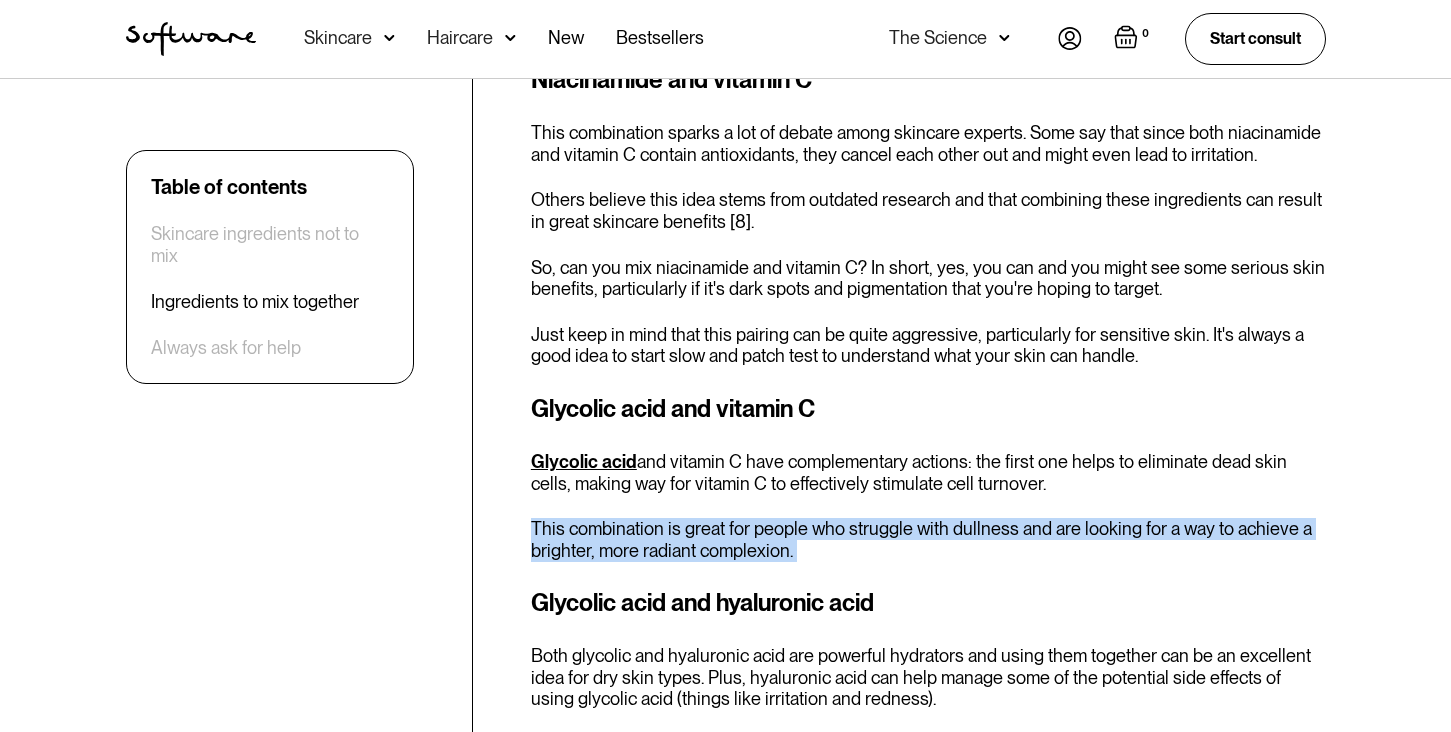 click on "Glycolic acid and vitamin C Glycolic acid  and vitamin C have complementary actions: the first one helps to eliminate dead skin cells, making way for vitamin C to effectively stimulate cell turnover. This combination is great for people who struggle with dullness and are looking for a way to achieve a brighter, more radiant complexion." at bounding box center [928, 476] 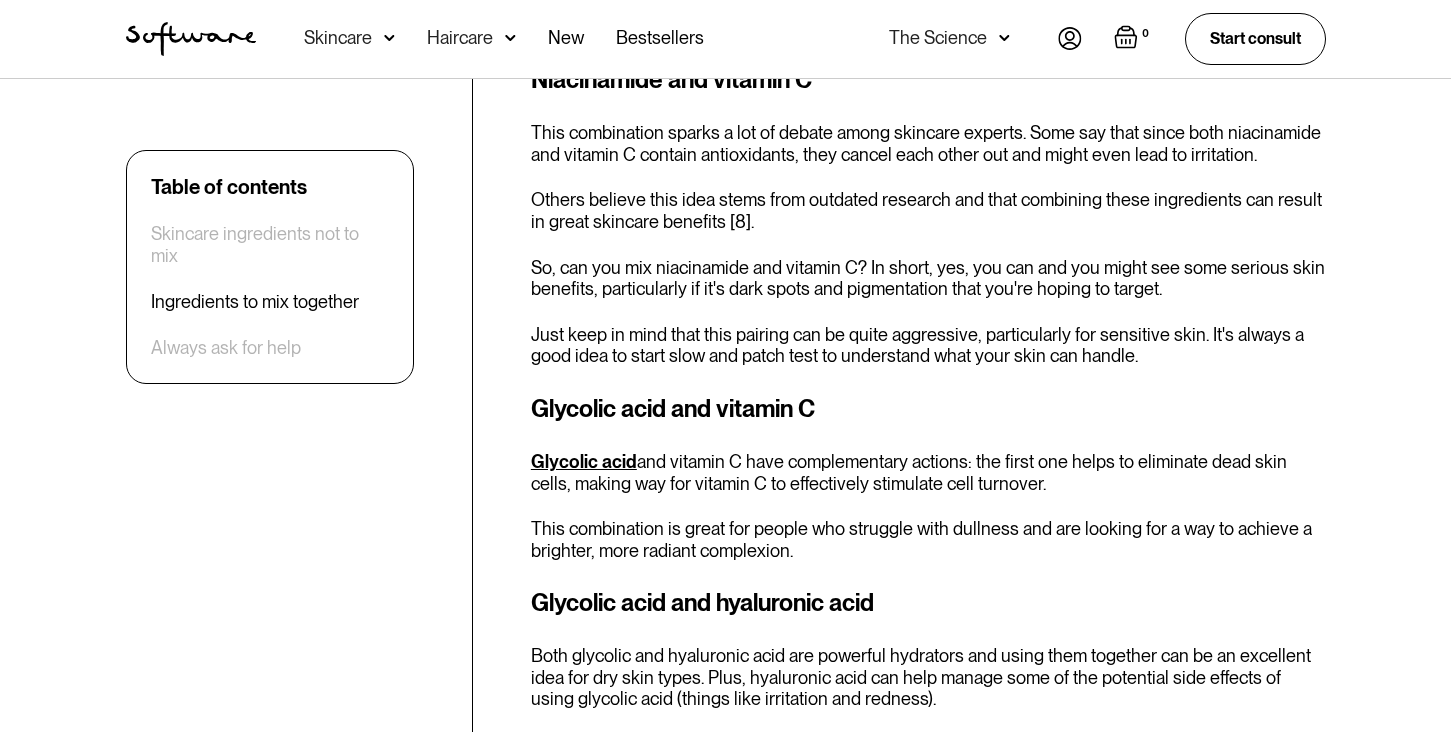 click on "Glycolic acid  and vitamin C have complementary actions: the first one helps to eliminate dead skin cells, making way for vitamin C to effectively stimulate cell turnover." at bounding box center [928, 472] 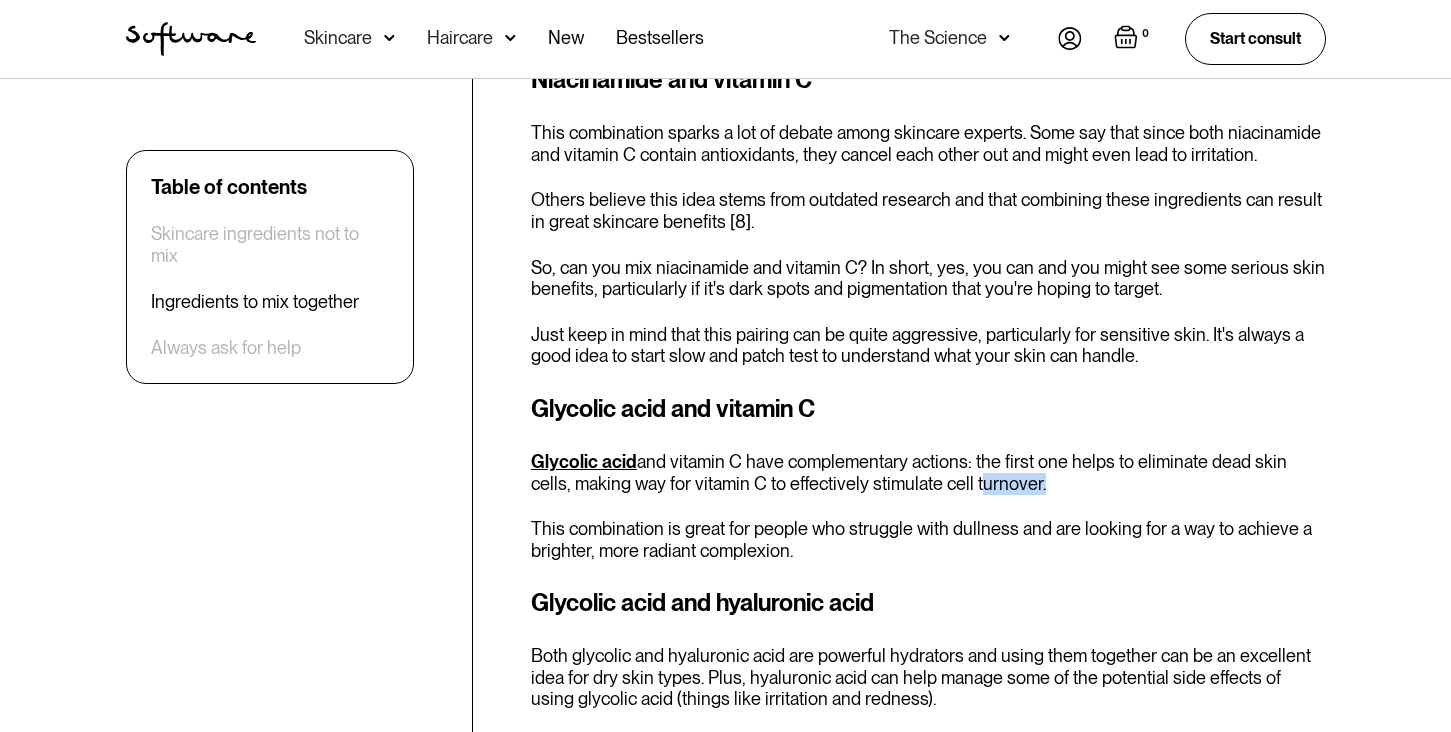 click on "Glycolic acid  and vitamin C have complementary actions: the first one helps to eliminate dead skin cells, making way for vitamin C to effectively stimulate cell turnover." at bounding box center [928, 472] 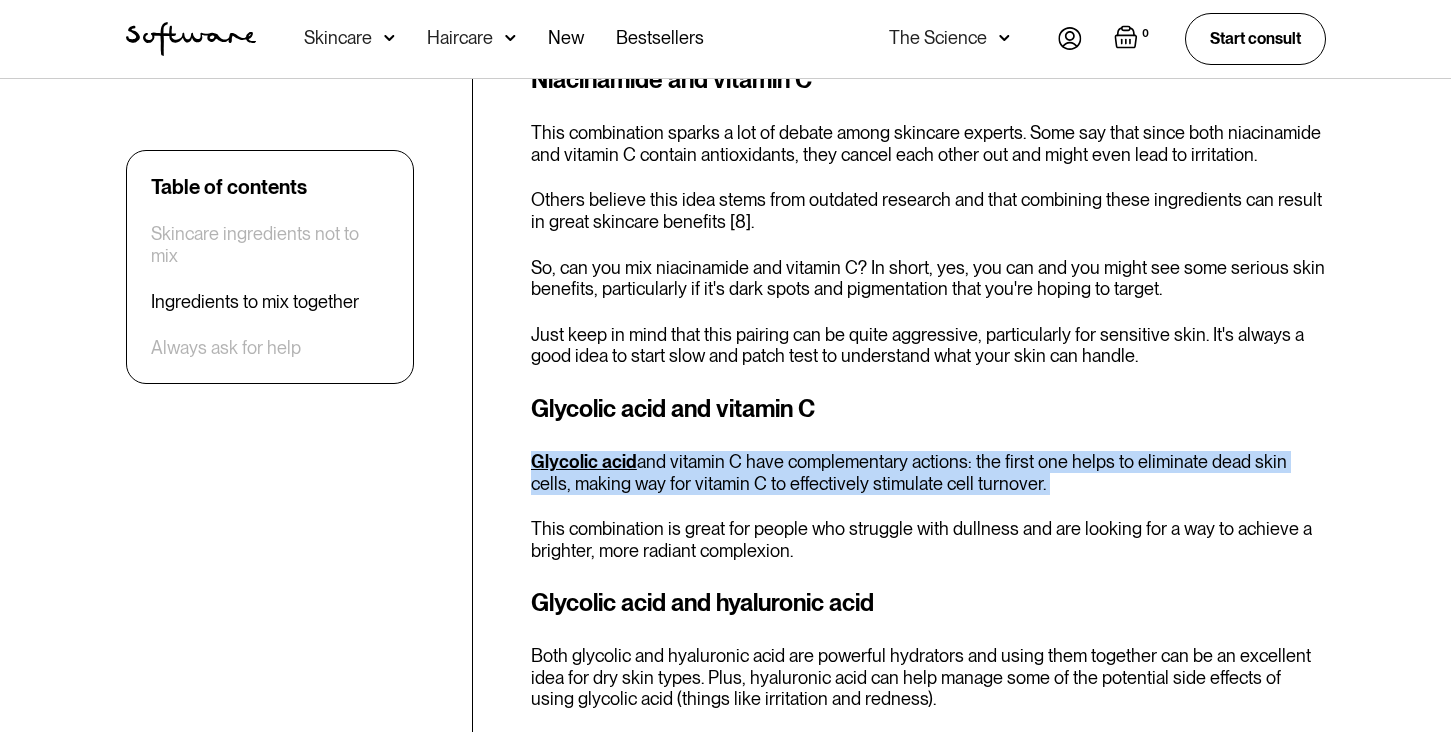 click on "This combination is great for people who struggle with dullness and are looking for a way to achieve a brighter, more radiant complexion." at bounding box center [928, 539] 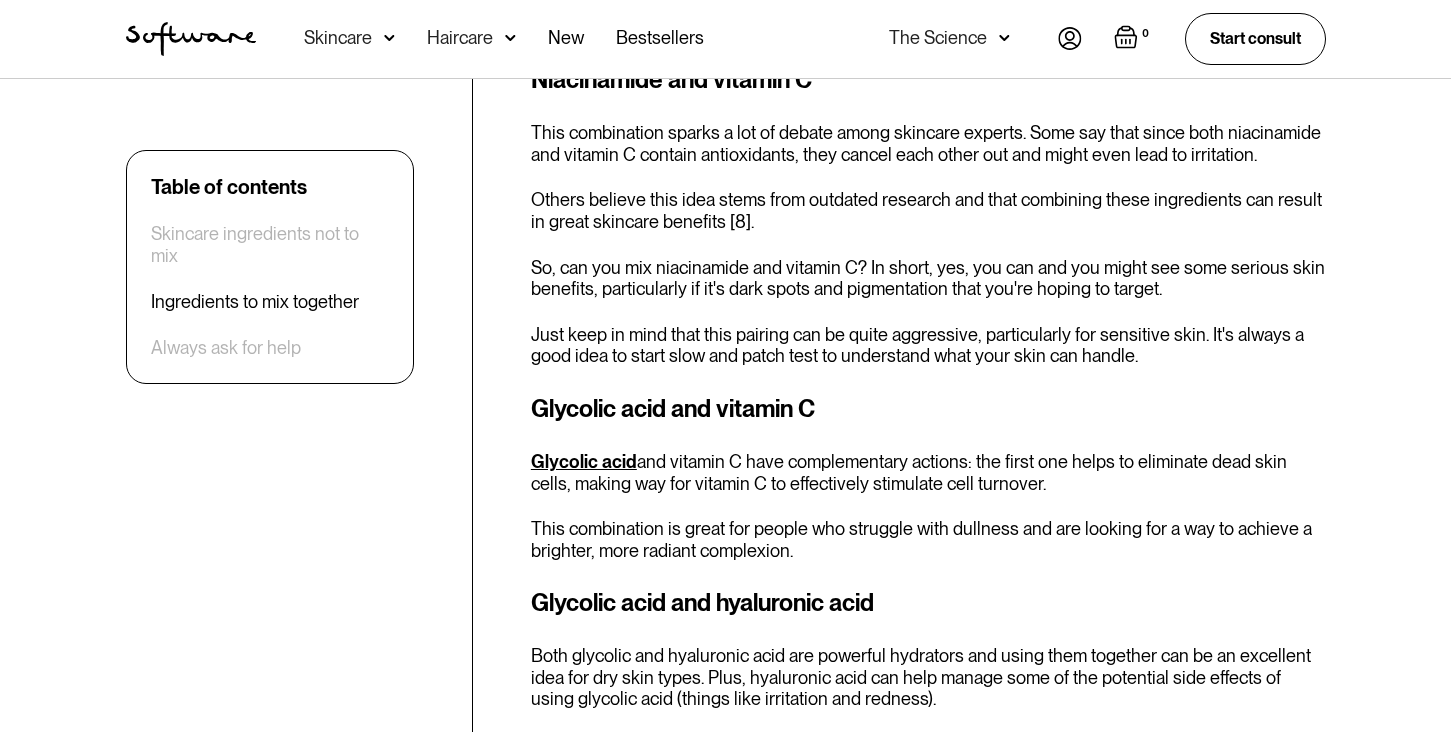 click on "This combination is great for people who struggle with dullness and are looking for a way to achieve a brighter, more radiant complexion." at bounding box center [928, 539] 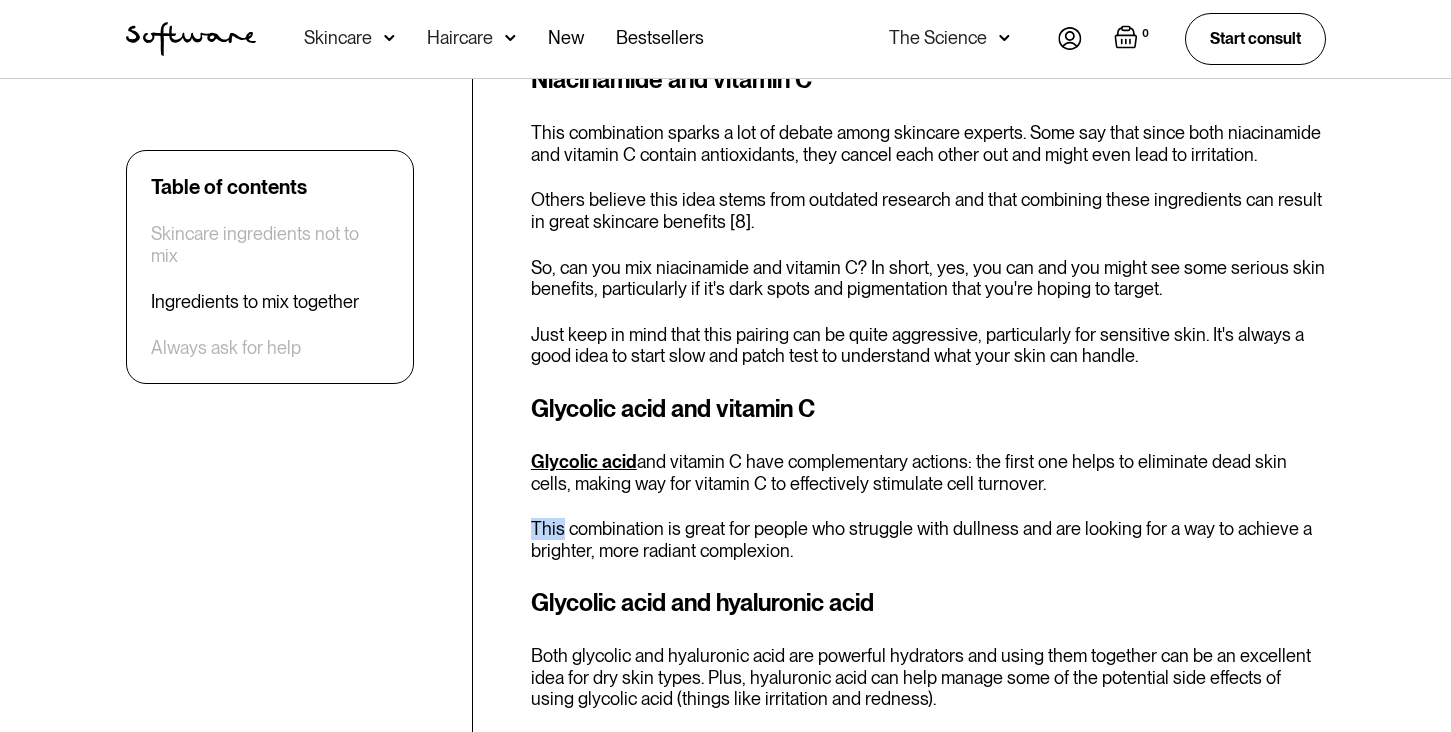 click on "Glycolic acid  and vitamin C have complementary actions: the first one helps to eliminate dead skin cells, making way for vitamin C to effectively stimulate cell turnover." at bounding box center (928, 472) 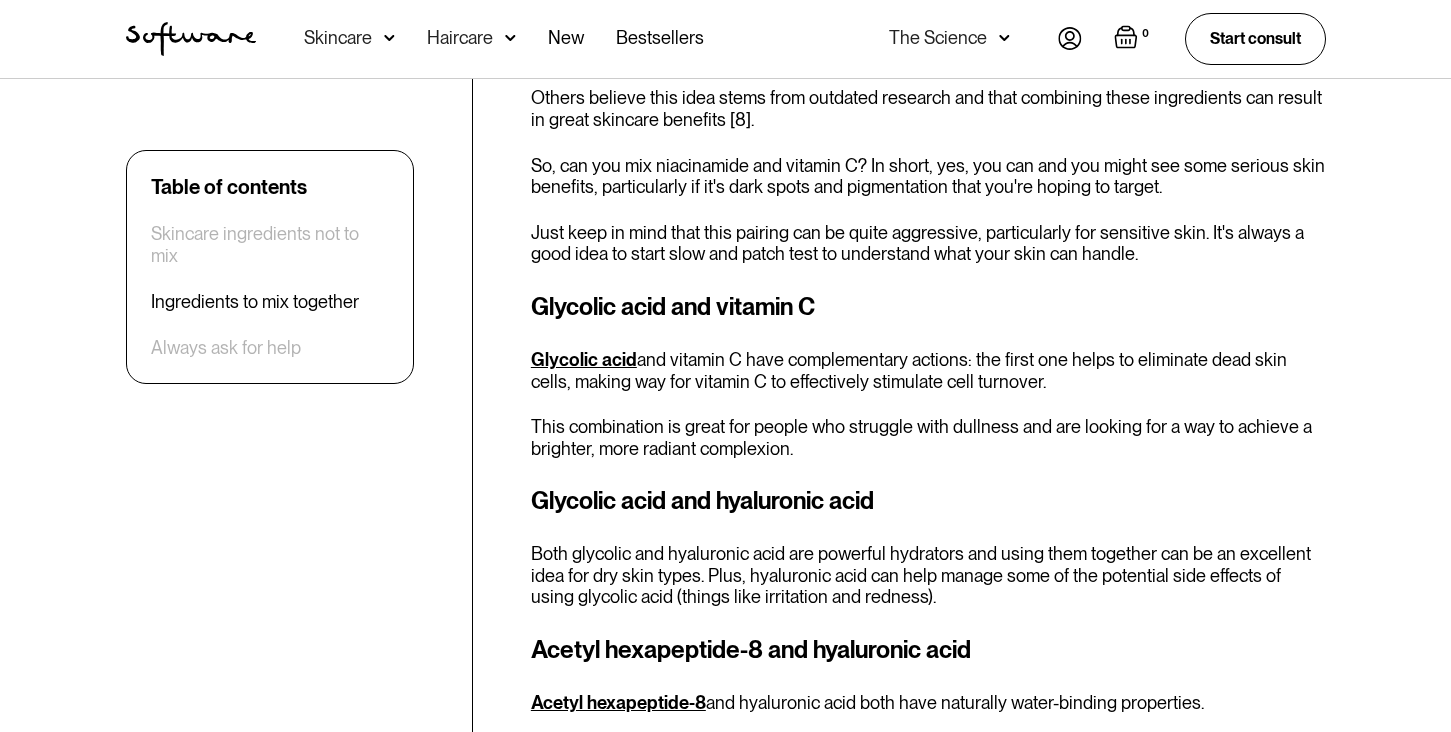 scroll, scrollTop: 4048, scrollLeft: 0, axis: vertical 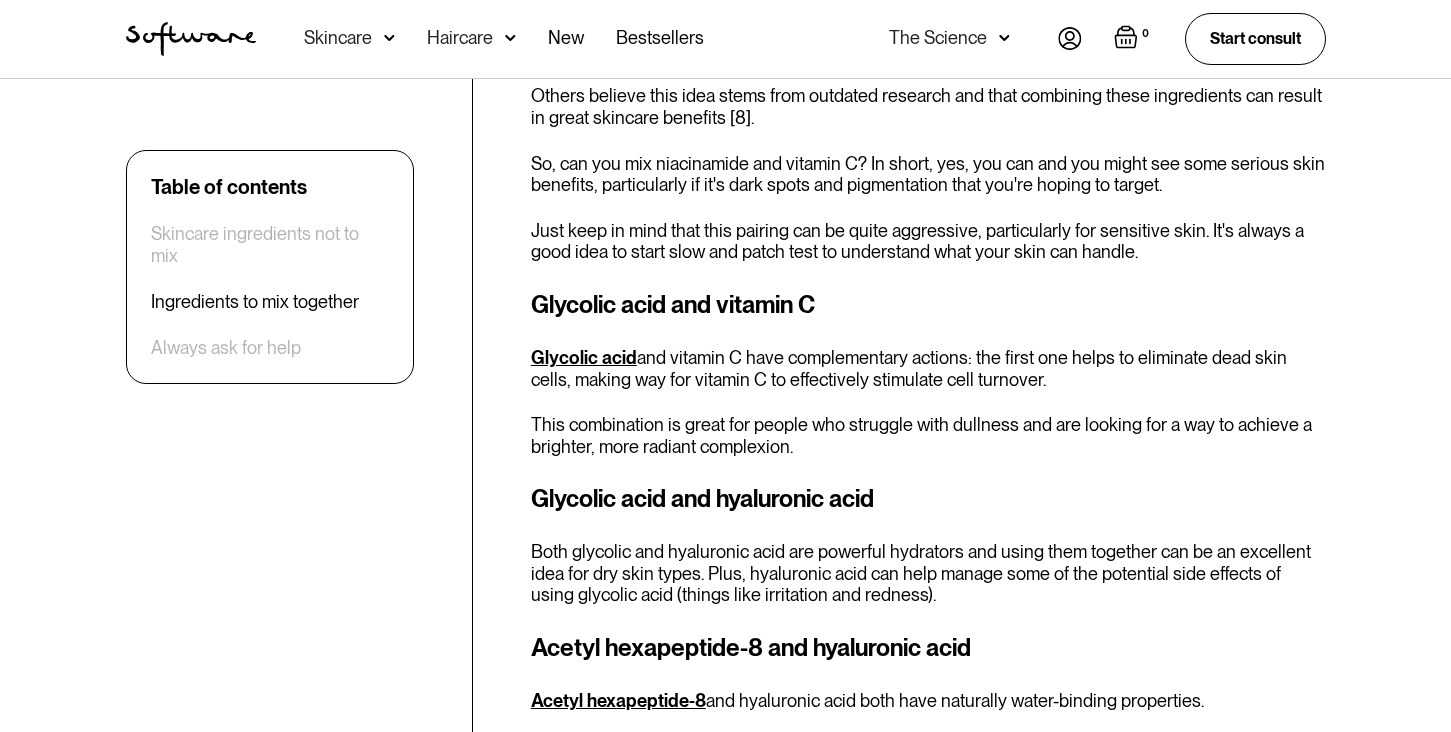 click on "Both glycolic and hyaluronic acid are powerful hydrators and using them together can be an excellent idea for dry skin types. Plus, hyaluronic acid can help manage some of the potential side effects of using glycolic acid (things like irritation and redness)." at bounding box center (928, 573) 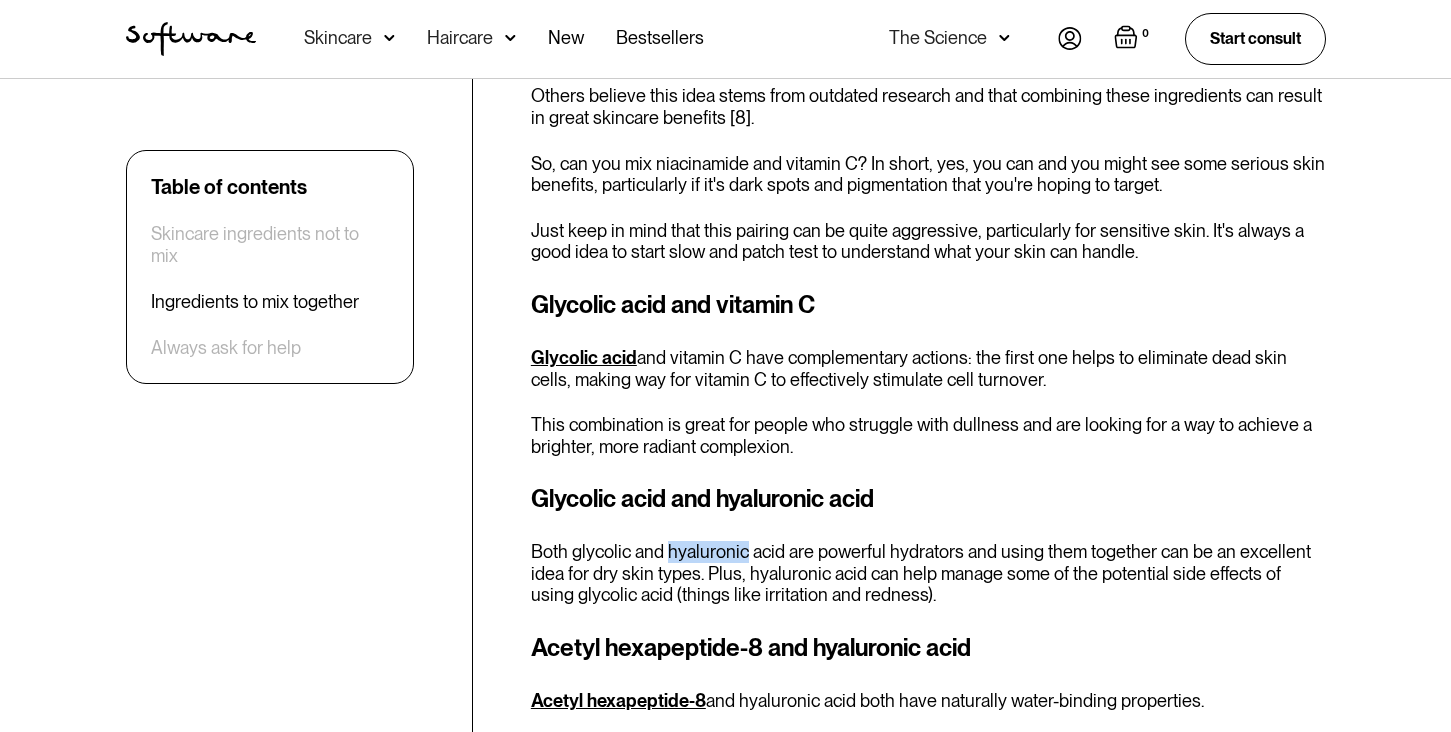 click on "Both glycolic and hyaluronic acid are powerful hydrators and using them together can be an excellent idea for dry skin types. Plus, hyaluronic acid can help manage some of the potential side effects of using glycolic acid (things like irritation and redness)." at bounding box center [928, 573] 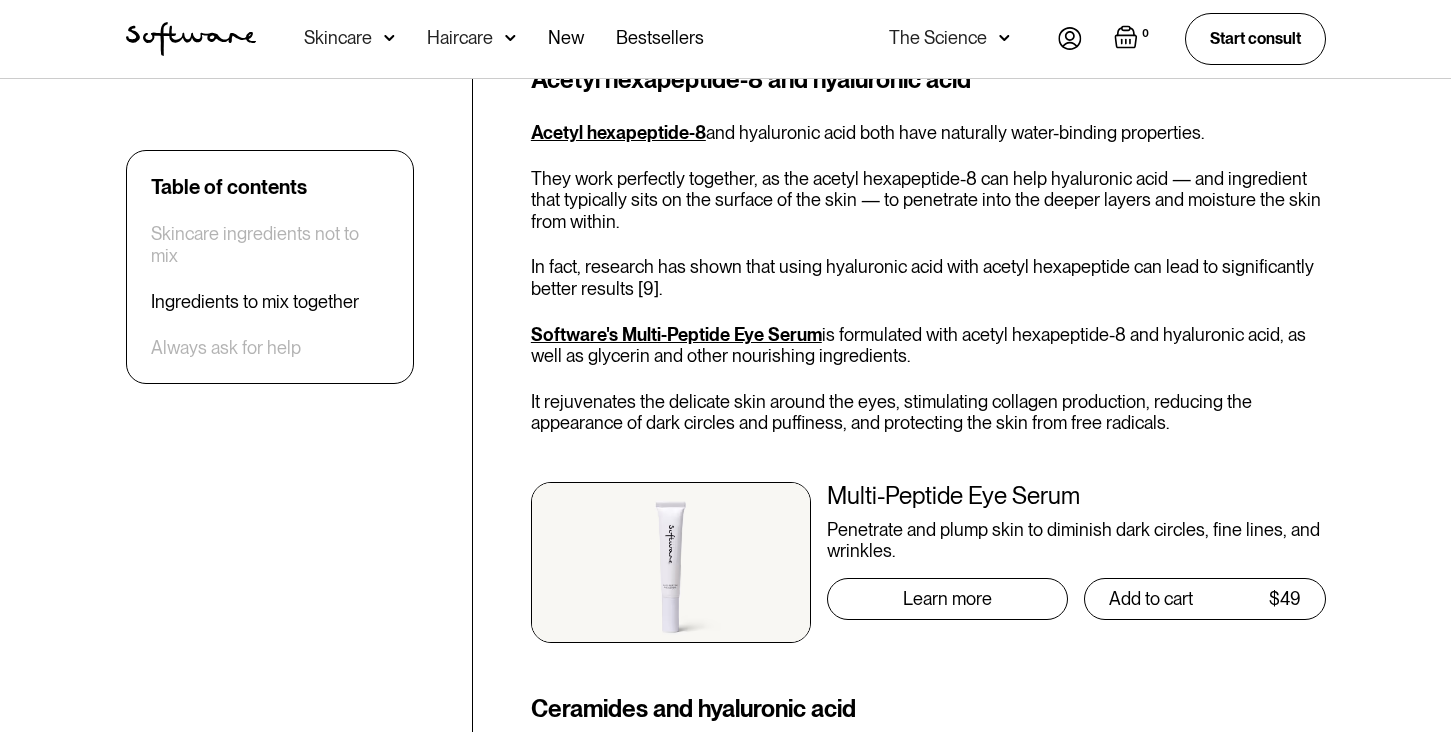 scroll, scrollTop: 4576, scrollLeft: 0, axis: vertical 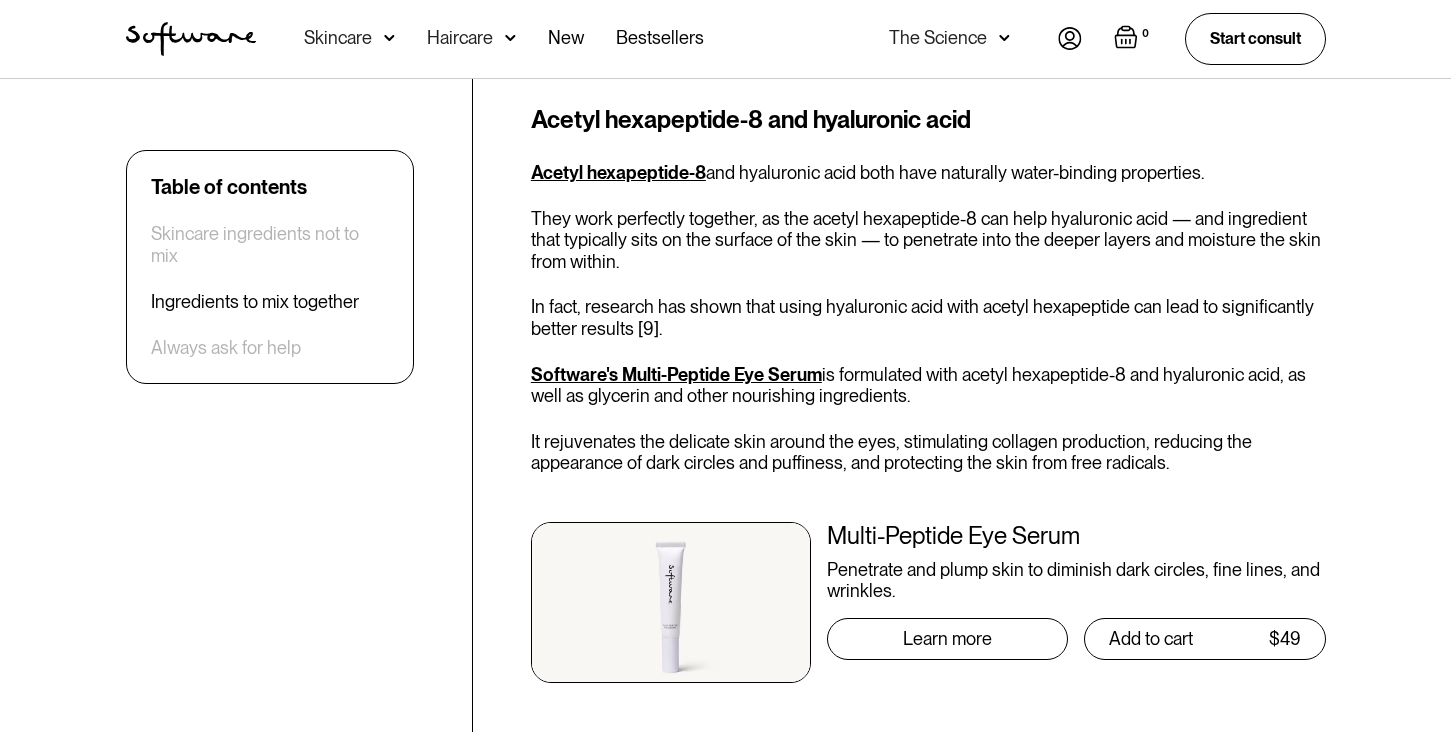 click on "Software's Multi-Peptide Eye Serum  is formulated with acetyl hexapeptide-8 and hyaluronic acid, as well as glycerin and other nourishing ingredients." at bounding box center [928, 385] 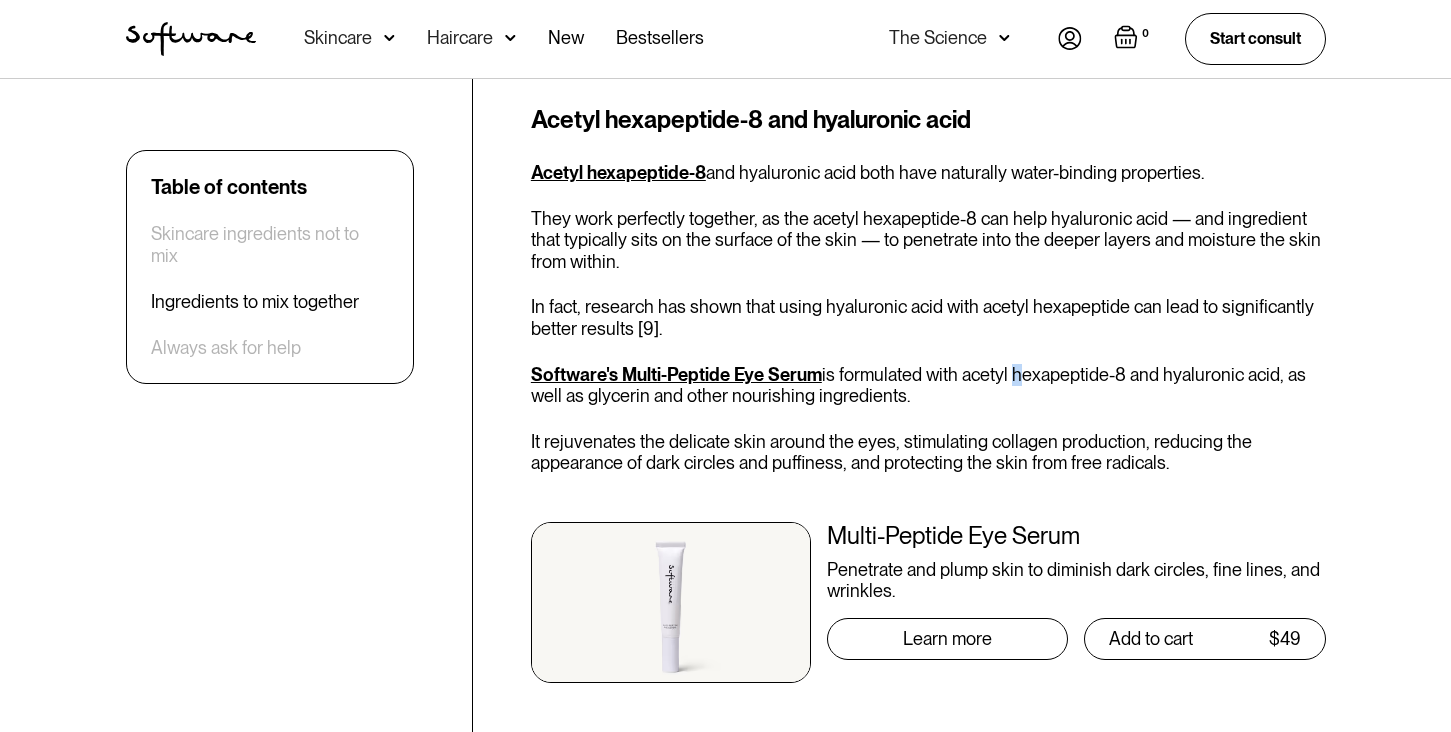 click on "Software's Multi-Peptide Eye Serum  is formulated with acetyl hexapeptide-8 and hyaluronic acid, as well as glycerin and other nourishing ingredients." at bounding box center (928, 385) 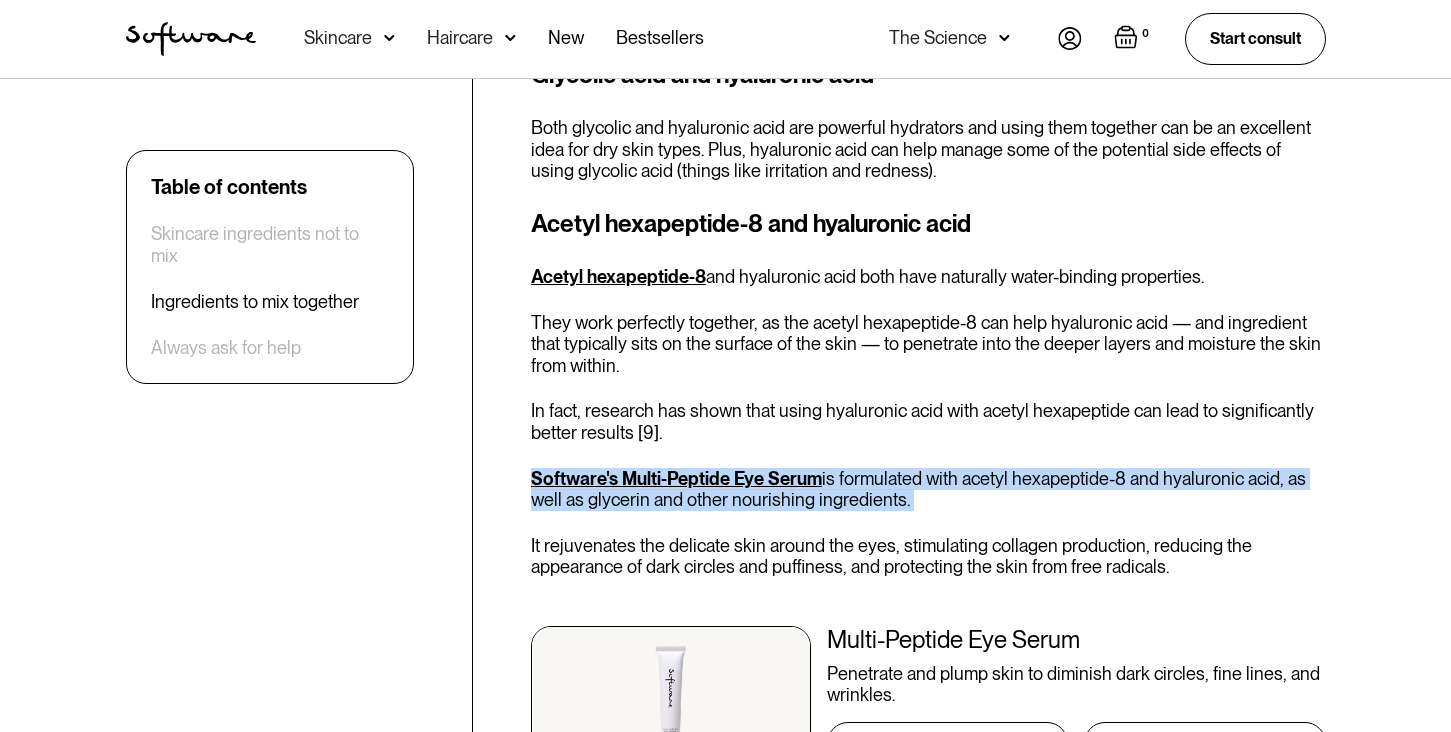 scroll, scrollTop: 4452, scrollLeft: 0, axis: vertical 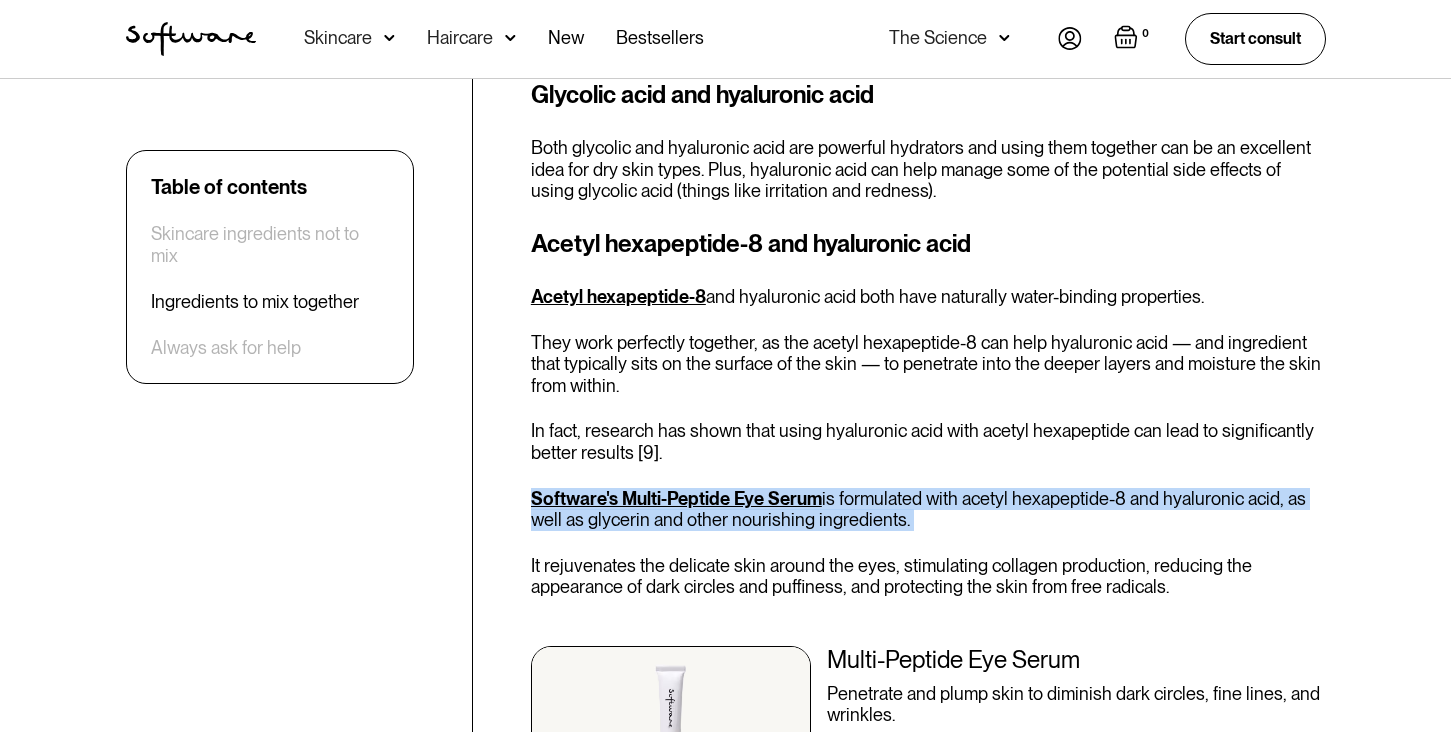 click on "Acetyl hexapeptide-8 and hyaluronic acid Acetyl hexapeptide-8  and hyaluronic acid both have naturally water-binding properties. They work perfectly together, as the acetyl hexapeptide-8 can help hyaluronic acid — and ingredient that typically sits on the surface of the skin — to penetrate into the deeper layers and moisture the skin from within. In fact, research has shown that using hyaluronic acid with acetyl hexapeptide can lead to significantly better results [9]. Software's Multi-Peptide Eye Serum  is formulated with acetyl hexapeptide-8 and hyaluronic acid, as well as glycerin and other nourishing ingredients.  It rejuvenates the delicate skin around the eyes, stimulating collagen production, reducing the appearance of dark circles and puffiness, and protecting the skin from free radicals. Multi-Peptide Eye Serum Penetrate and plump skin to diminish dark circles, fine lines, and wrinkles. Learn more Add to cart $49  Add to Cart Buy now This product is out of stock." at bounding box center [928, 528] 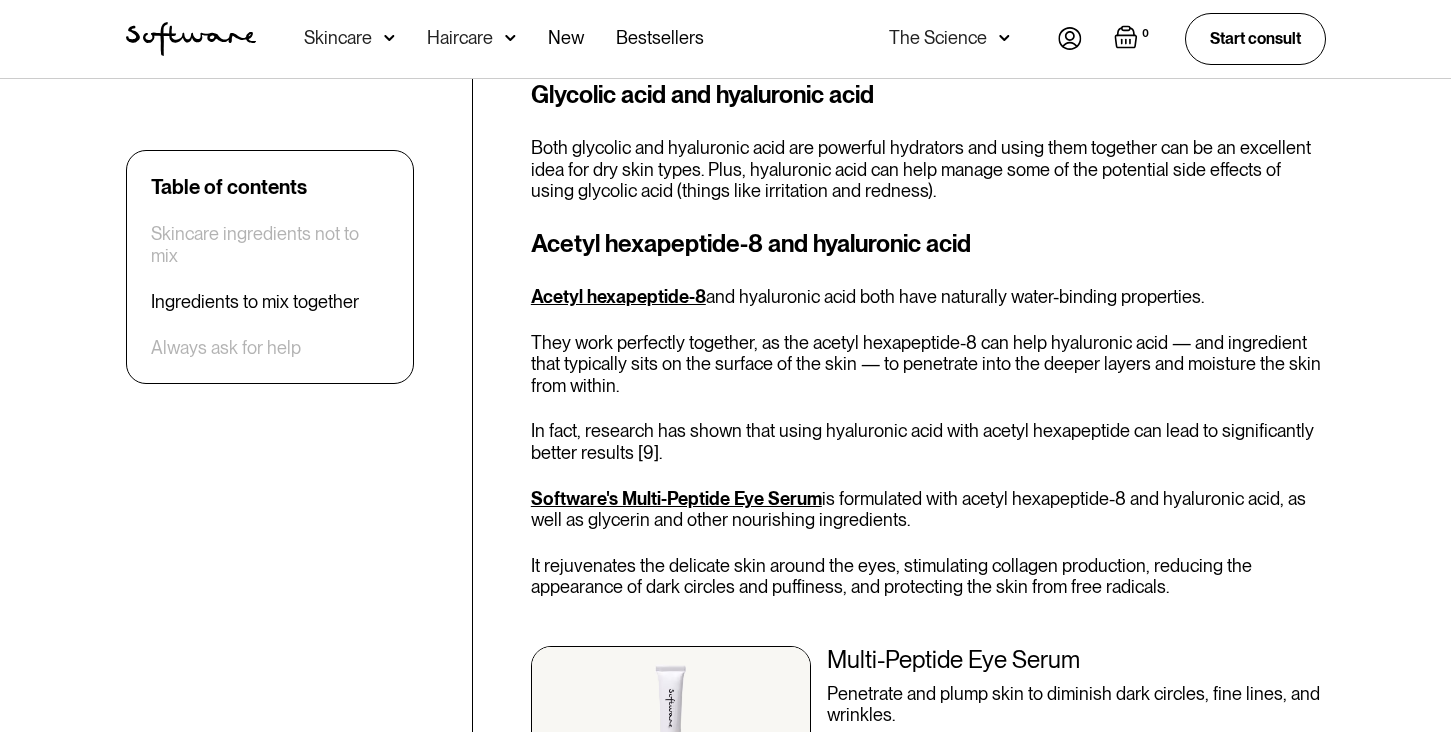 click on "Acetyl hexapeptide-8 and hyaluronic acid Acetyl hexapeptide-8  and hyaluronic acid both have naturally water-binding properties. They work perfectly together, as the acetyl hexapeptide-8 can help hyaluronic acid — and ingredient that typically sits on the surface of the skin — to penetrate into the deeper layers and moisture the skin from within. In fact, research has shown that using hyaluronic acid with acetyl hexapeptide can lead to significantly better results [9]. Software's Multi-Peptide Eye Serum  is formulated with acetyl hexapeptide-8 and hyaluronic acid, as well as glycerin and other nourishing ingredients.  It rejuvenates the delicate skin around the eyes, stimulating collagen production, reducing the appearance of dark circles and puffiness, and protecting the skin from free radicals. Multi-Peptide Eye Serum Penetrate and plump skin to diminish dark circles, fine lines, and wrinkles. Learn more Add to cart $49  Add to Cart Buy now This product is out of stock." at bounding box center [928, 528] 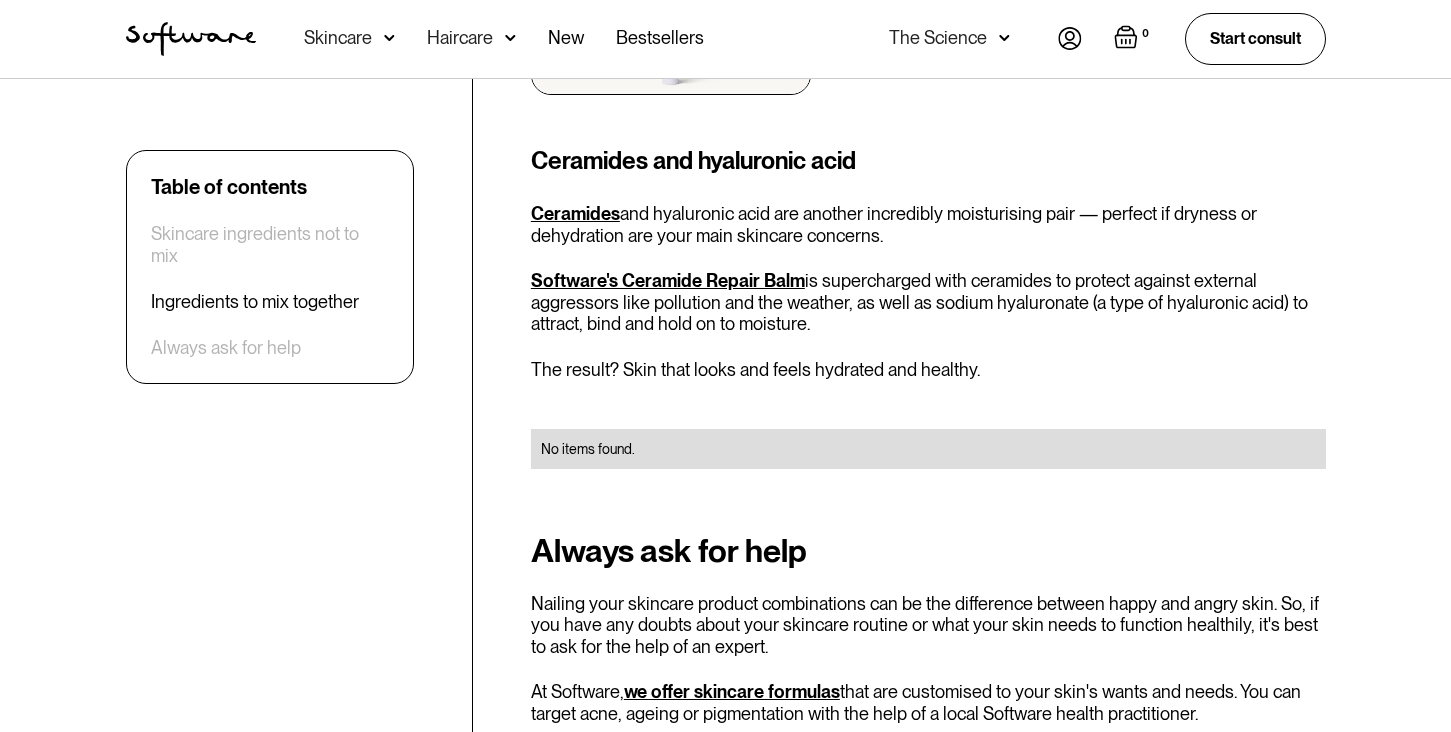 scroll, scrollTop: 5140, scrollLeft: 0, axis: vertical 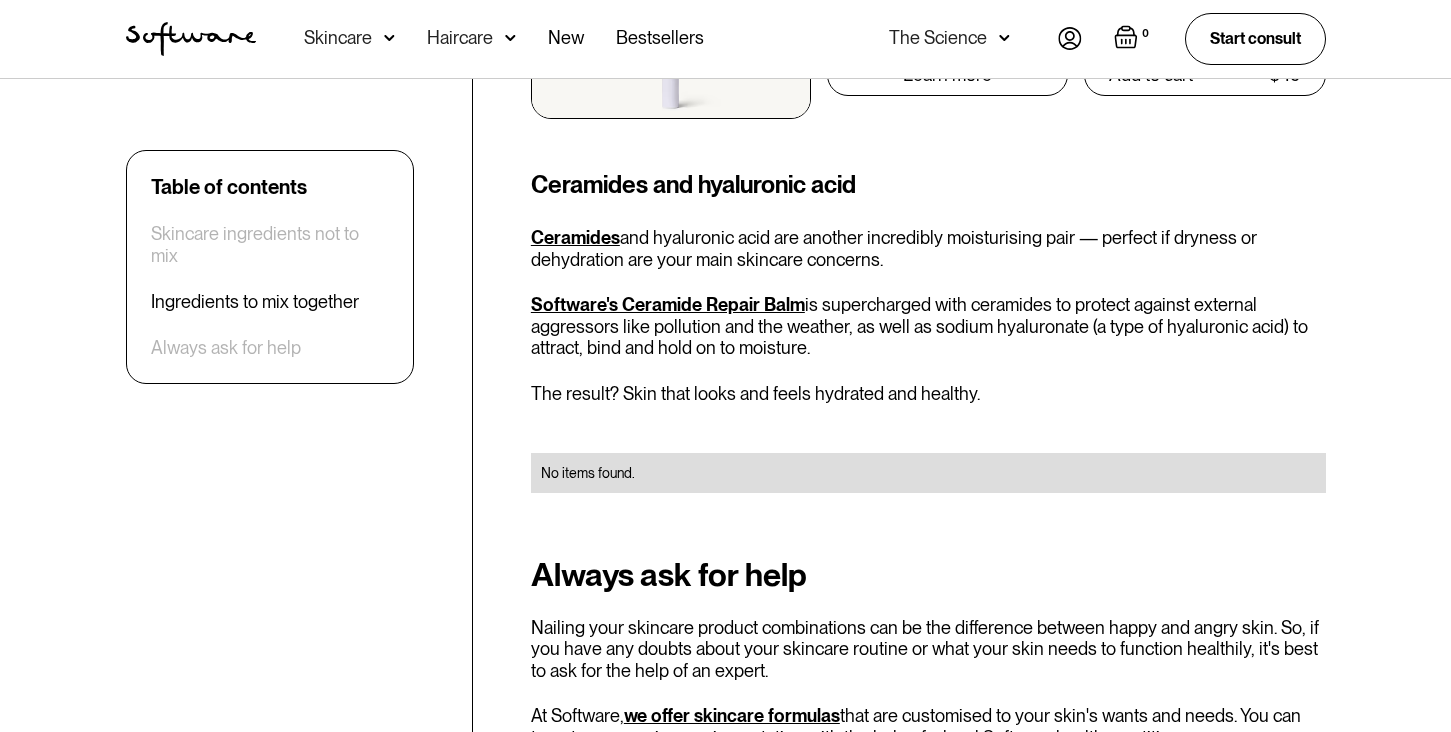 click on "Ceramides" at bounding box center (575, 237) 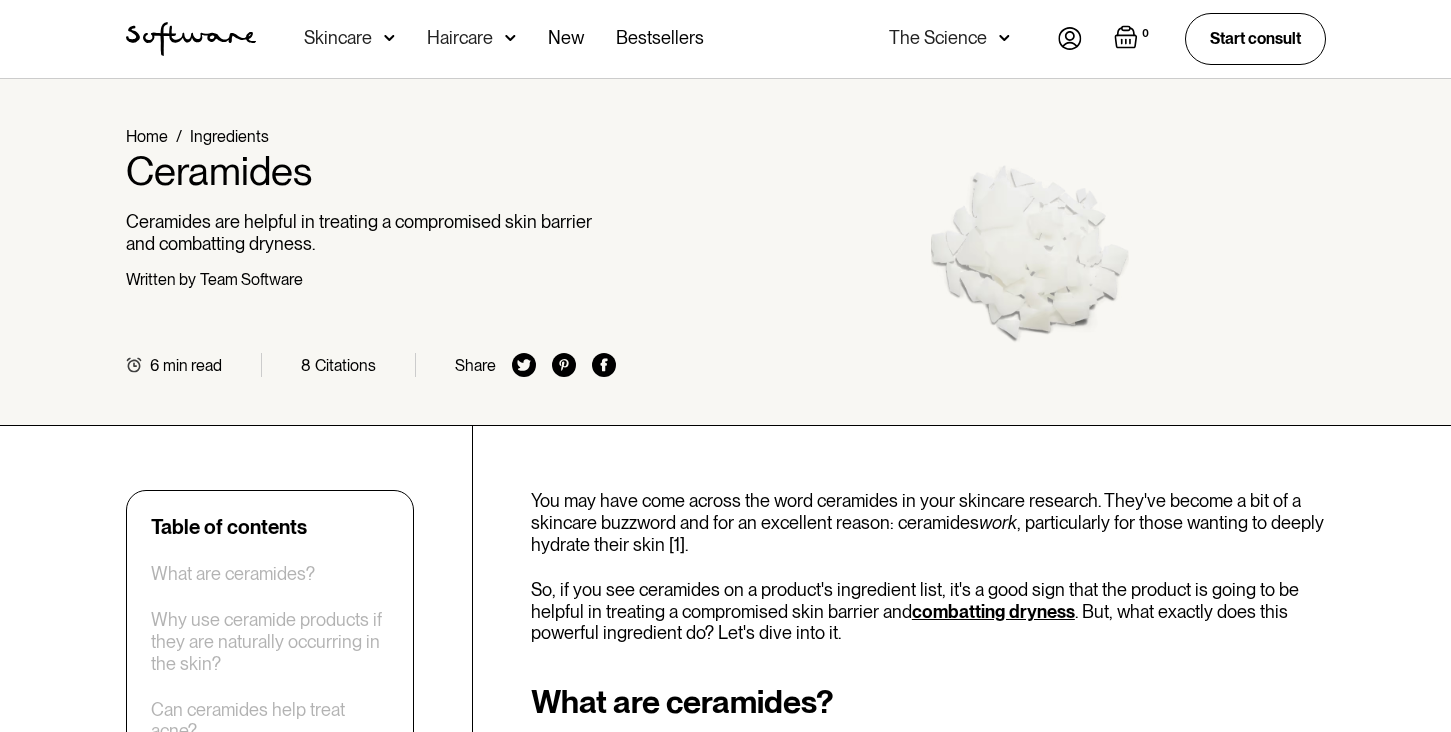 scroll, scrollTop: 0, scrollLeft: 0, axis: both 